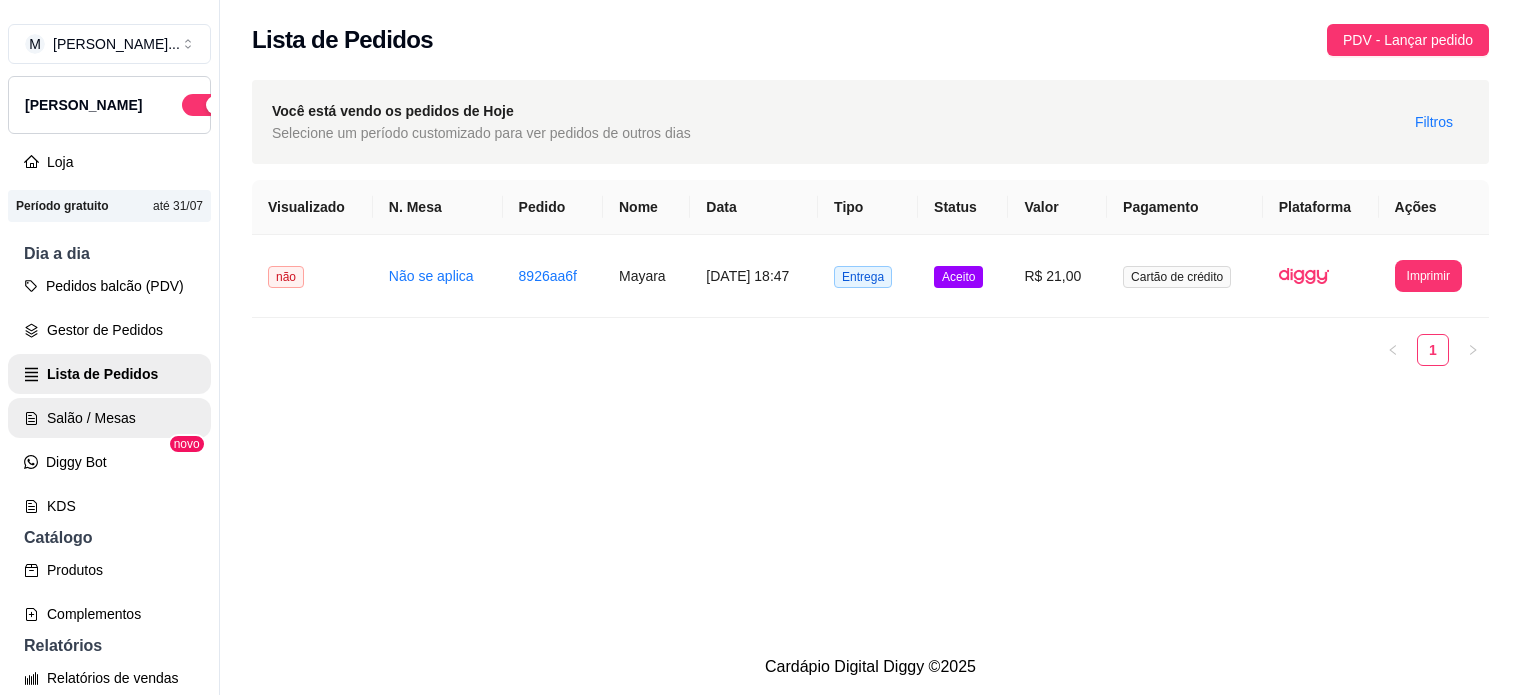 scroll, scrollTop: 0, scrollLeft: 0, axis: both 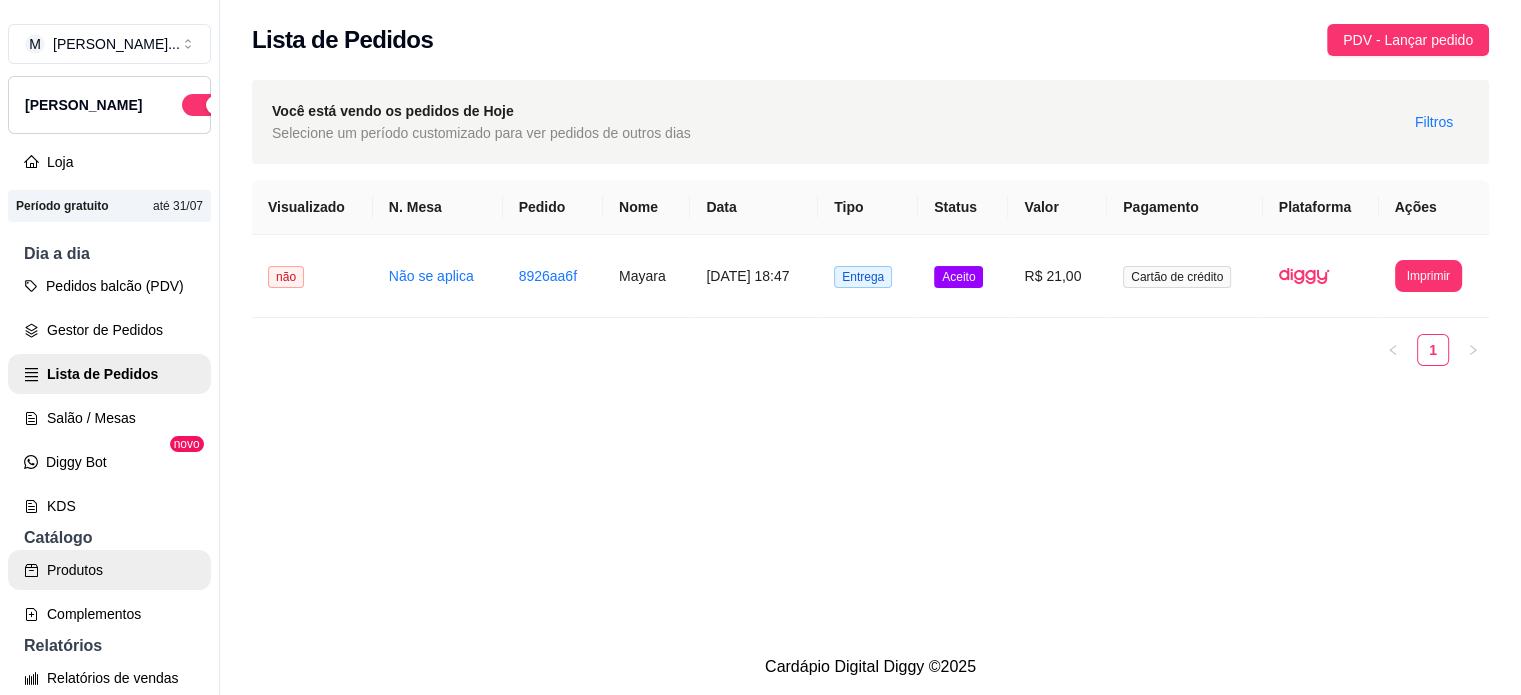 click on "Produtos" at bounding box center [109, 570] 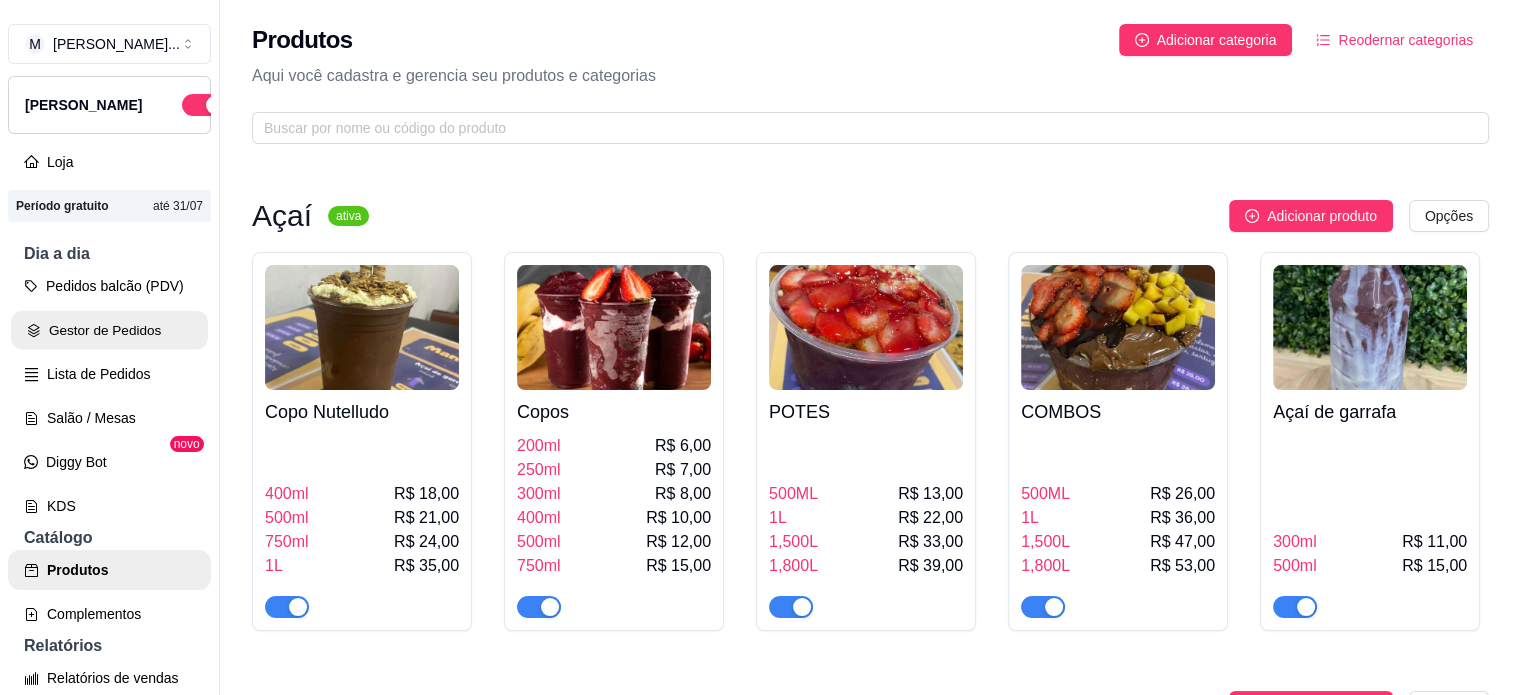 click on "Gestor de Pedidos" at bounding box center (109, 330) 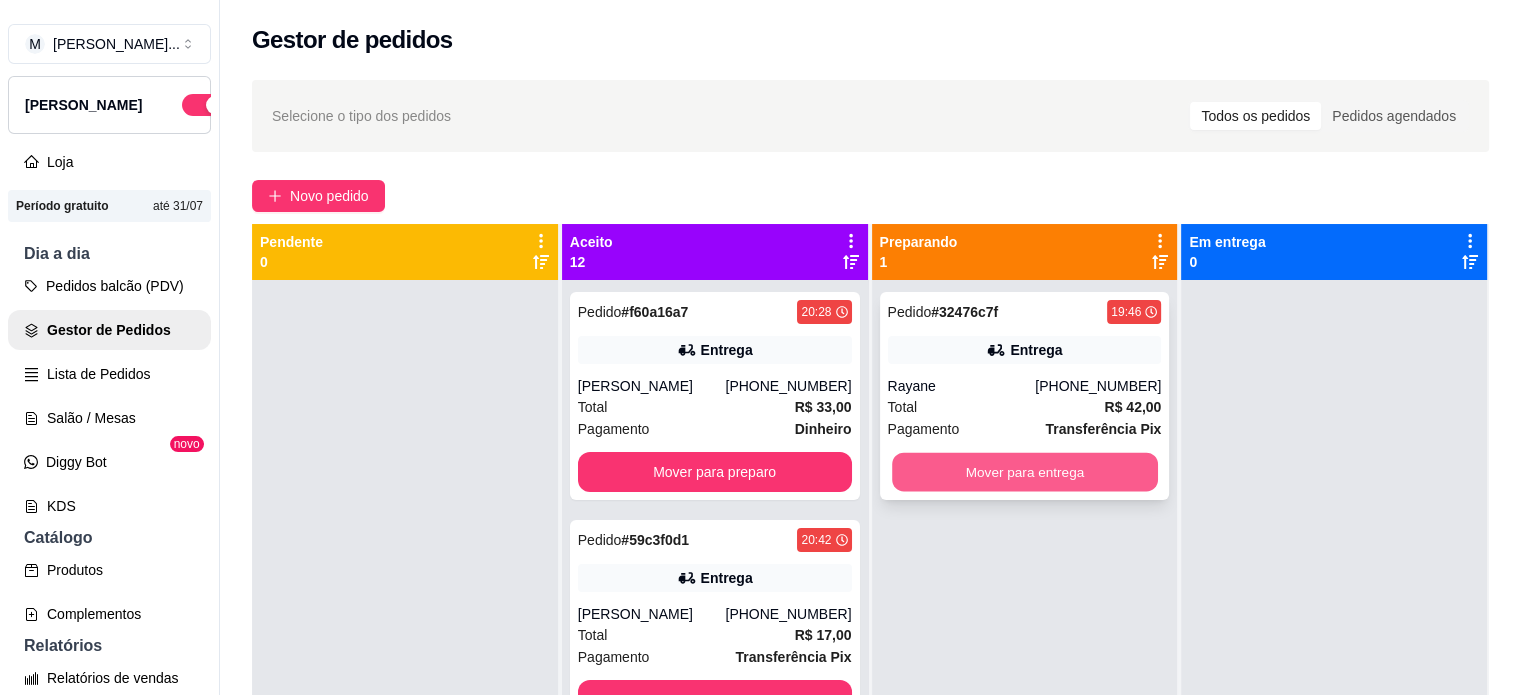 click on "Mover para entrega" at bounding box center (1025, 472) 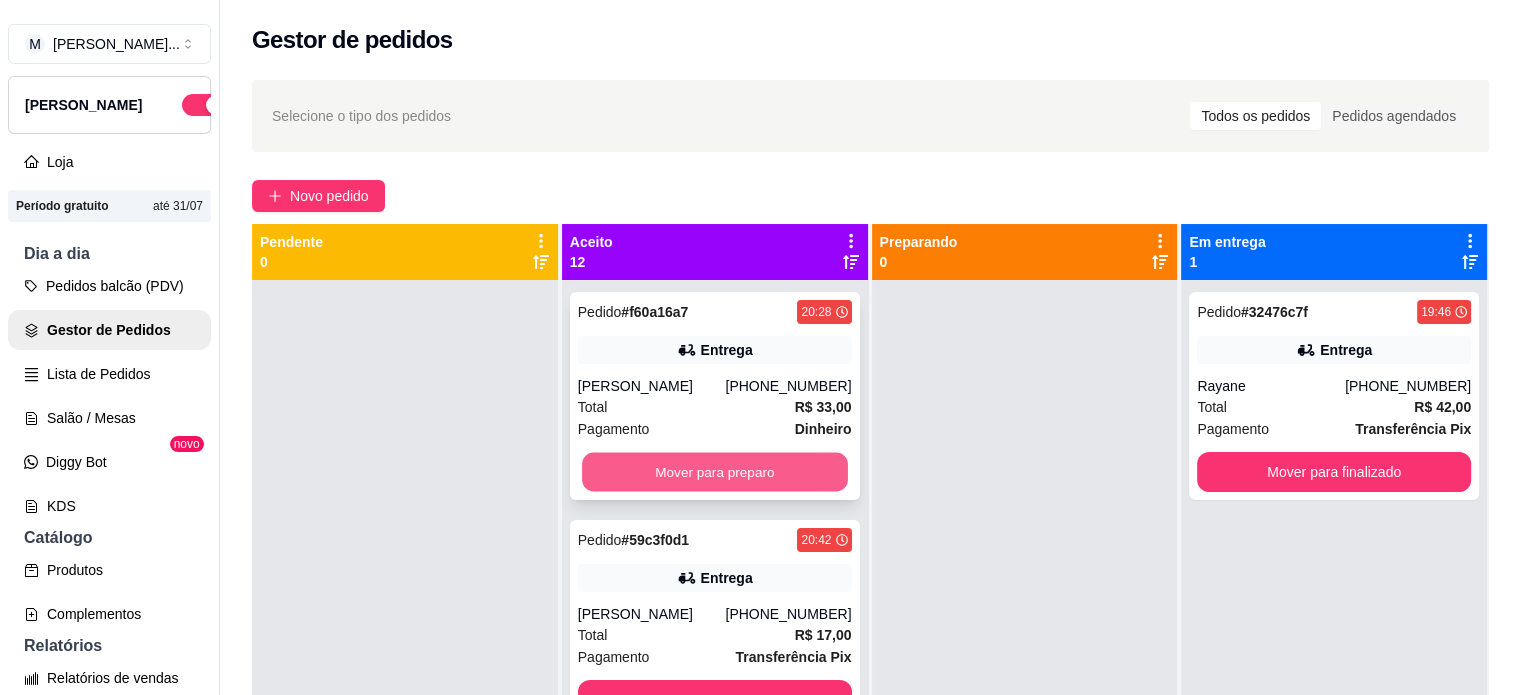 click on "Mover para preparo" at bounding box center (715, 472) 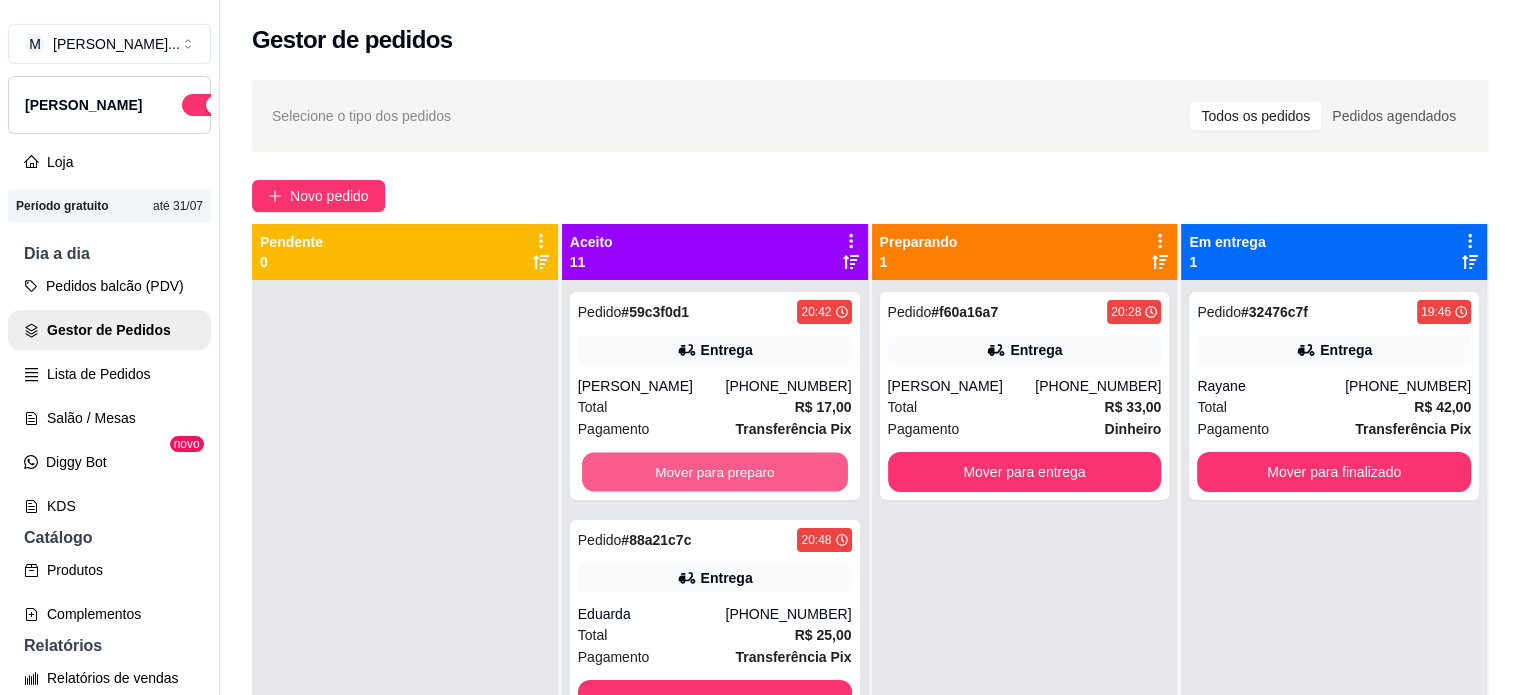 click on "Mover para preparo" at bounding box center (715, 472) 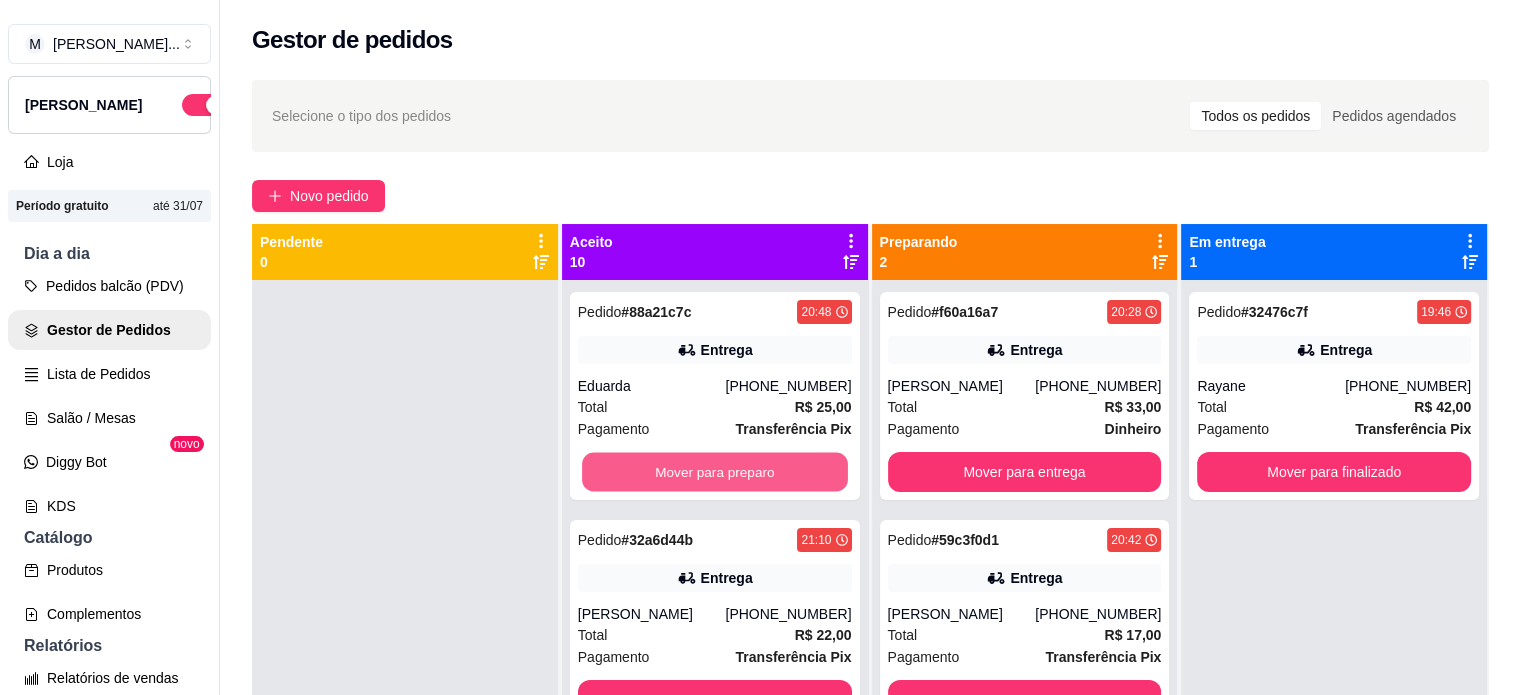 click on "Mover para preparo" at bounding box center [715, 472] 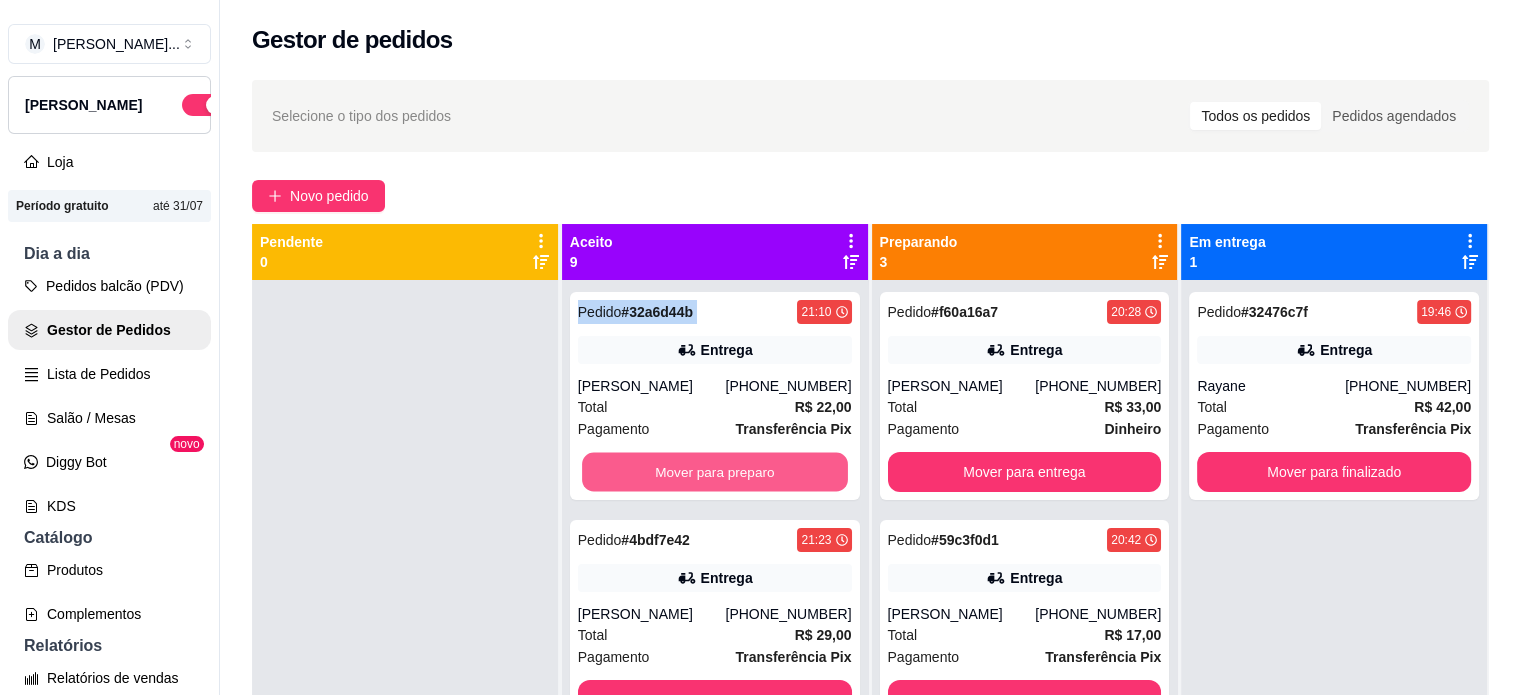click on "Mover para preparo" at bounding box center (715, 472) 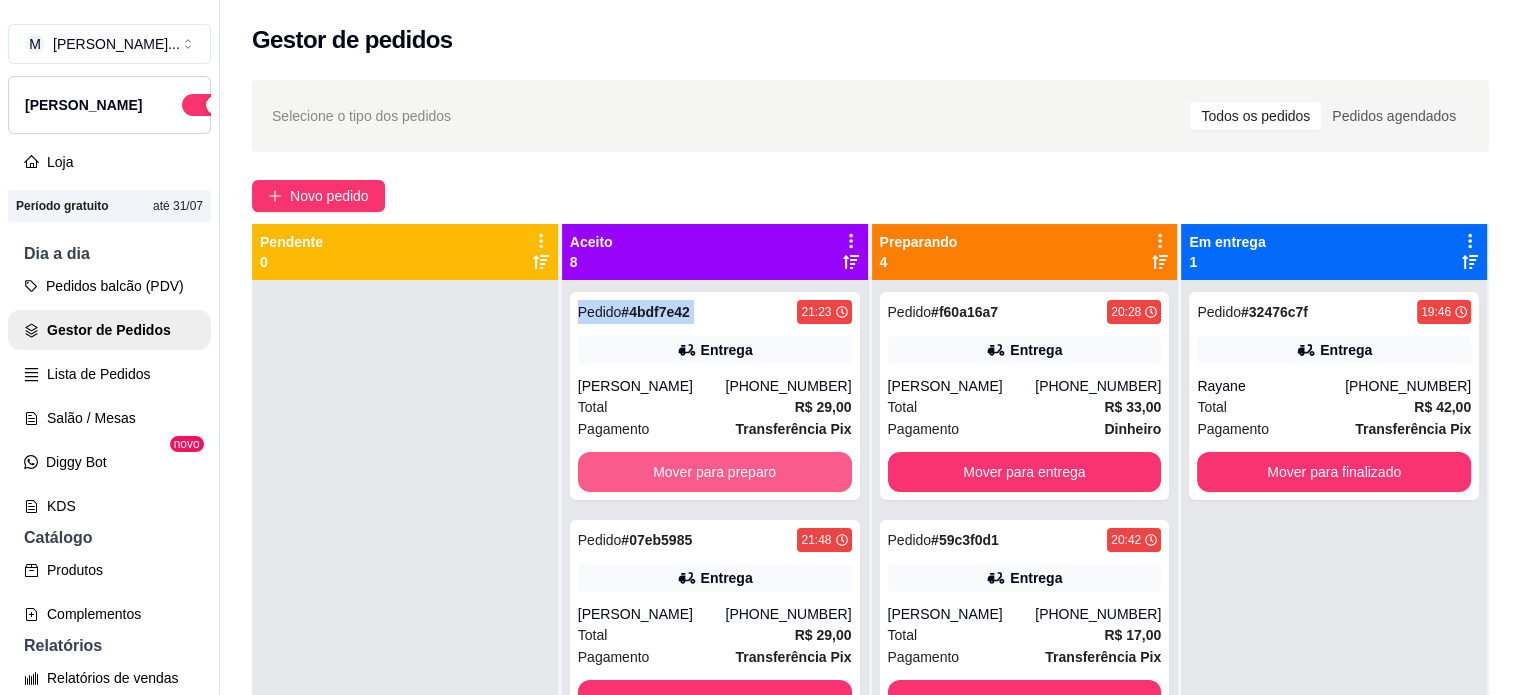 click on "Mover para preparo" at bounding box center (715, 472) 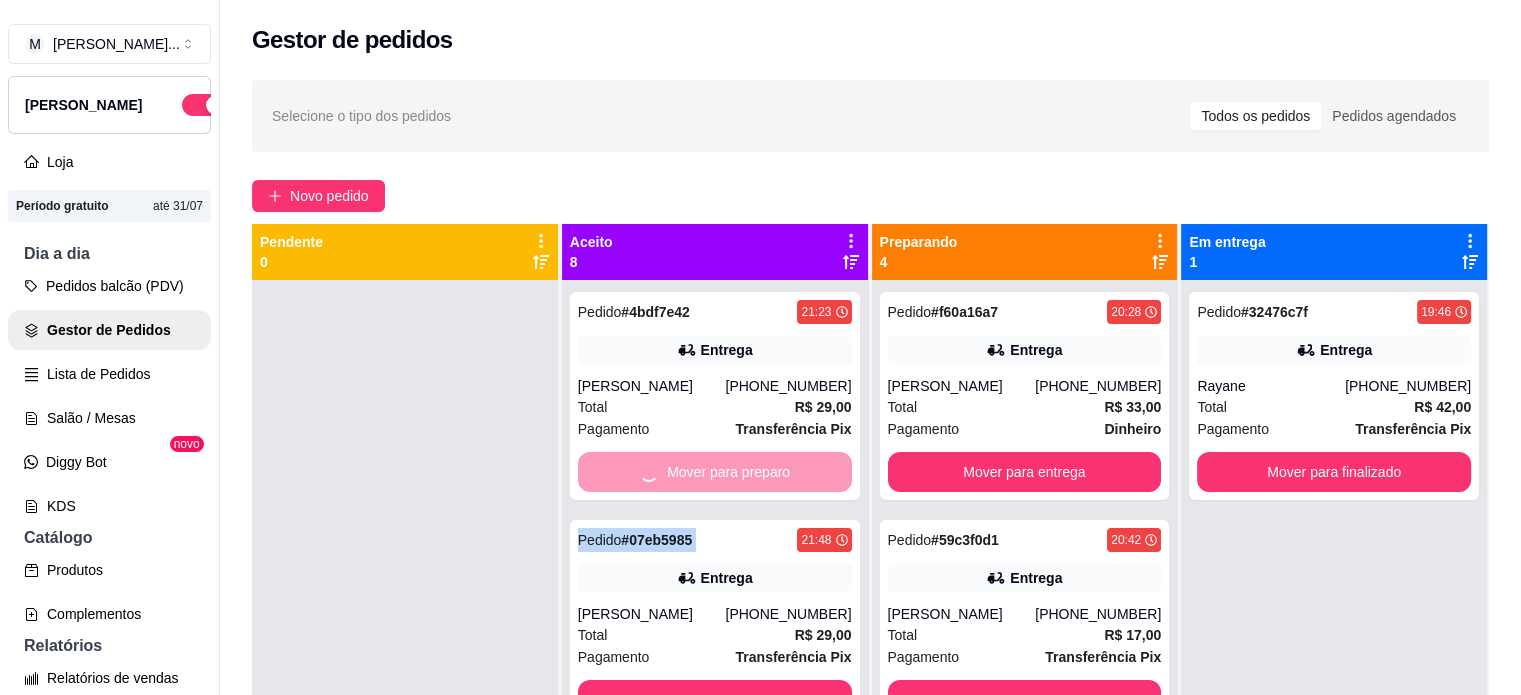 click on "Mover para preparo" at bounding box center (715, 472) 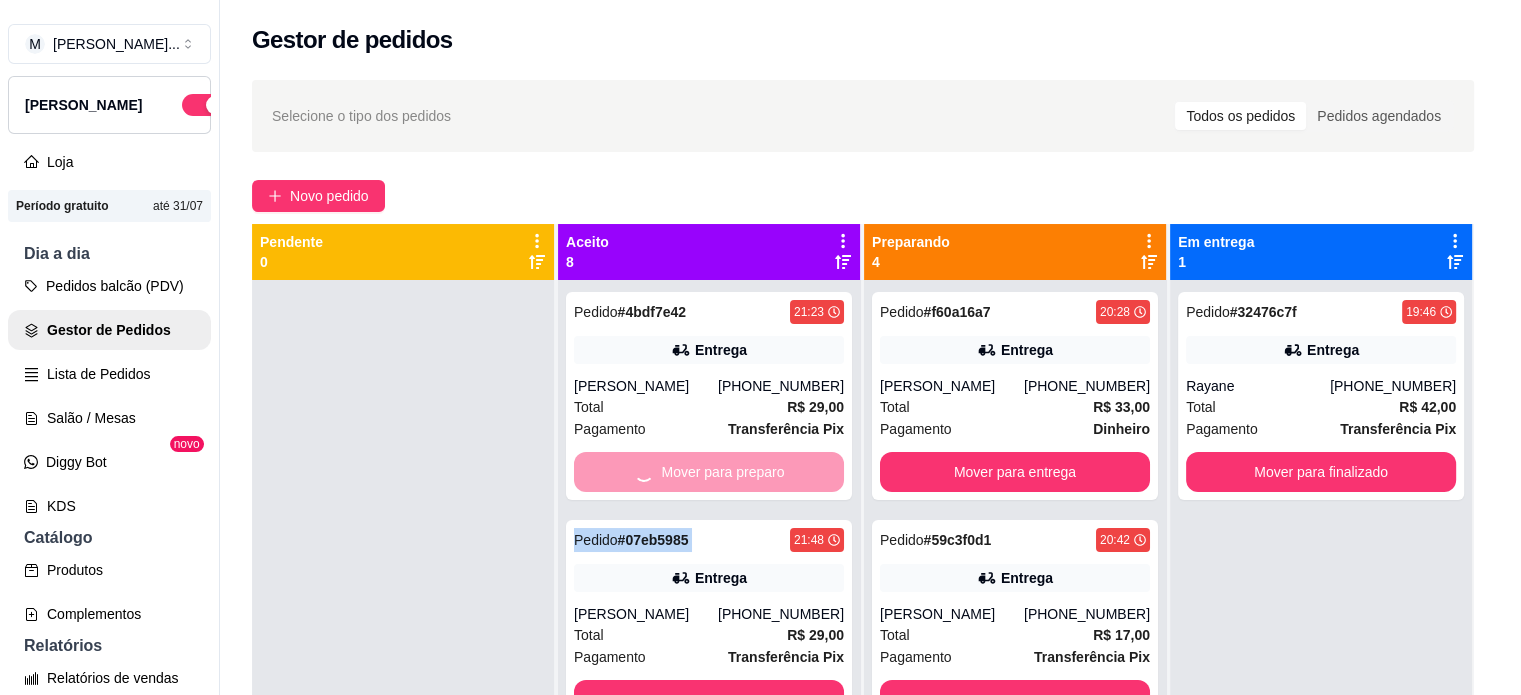 click on "feito há  1311   minutos Horário do pedido [DATE] 21:23 Status do pedido ACEITO Nome do cliente [PERSON_NAME]  Telefone [PHONE_NUMBER] Entrar em contato com o cliente Enviar pedido ao WhatsApp Enviar link de avaliação ENTREGA Endereço  [STREET_ADDRESS] 17, [PERSON_NAME]  - 2605214  Taxa de entrega  R$ 5,00 Copiar Endereço Vincular motoboy Pagamento Transferência Pix   R$ 29,00 Resumo do pedido 1 x     Combo Solteiro R$ 24,00 Subtotal R$ 24,00 Total R$ 29,00" at bounding box center [760, 344] 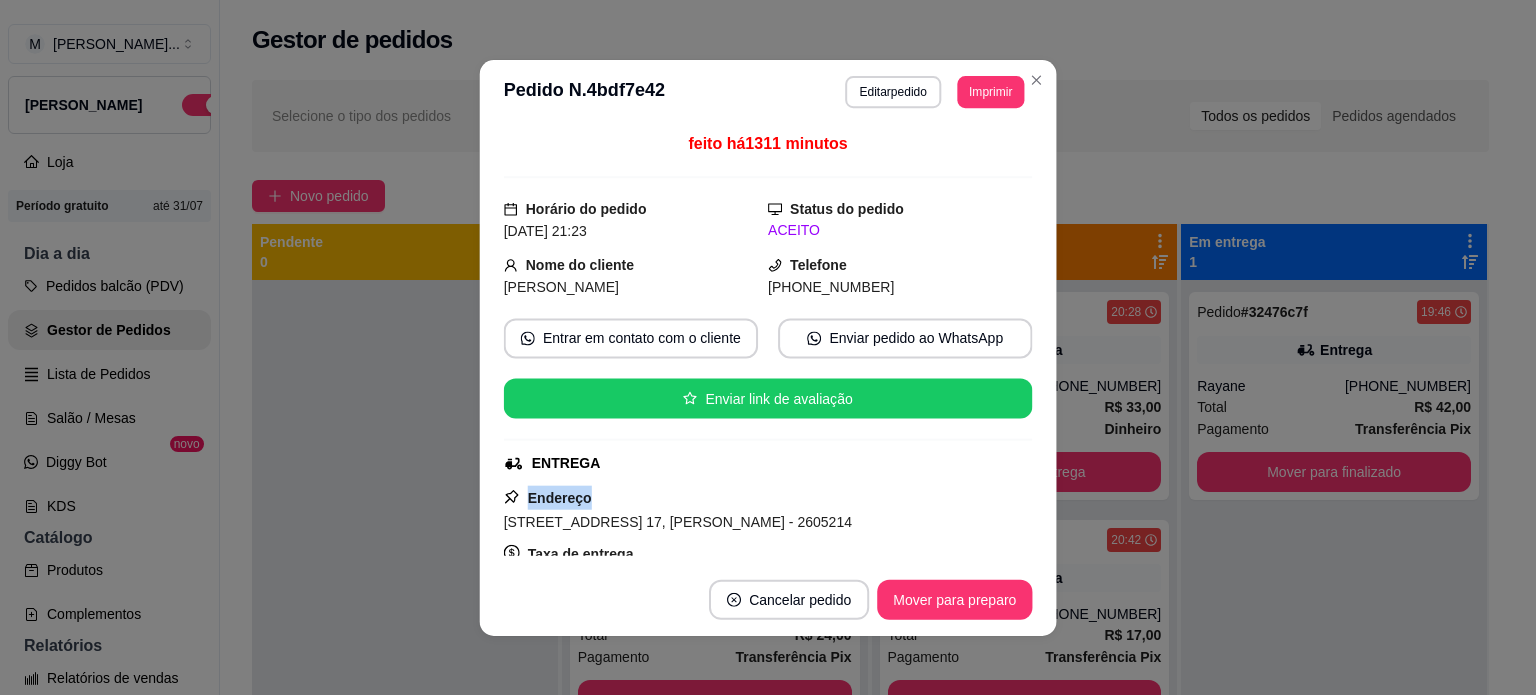 click on "feito há  1311   minutos Horário do pedido [DATE] 21:23 Status do pedido ACEITO Nome do cliente [PERSON_NAME]  Telefone [PHONE_NUMBER] Entrar em contato com o cliente Enviar pedido ao WhatsApp Enviar link de avaliação ENTREGA Endereço  [STREET_ADDRESS] 17, [PERSON_NAME]  - 2605214  Taxa de entrega  R$ 5,00 Copiar Endereço Vincular motoboy Pagamento Transferência Pix   R$ 29,00 Resumo do pedido 1 x     Combo Solteiro R$ 24,00 Subtotal R$ 24,00 Total R$ 29,00" at bounding box center [768, 344] 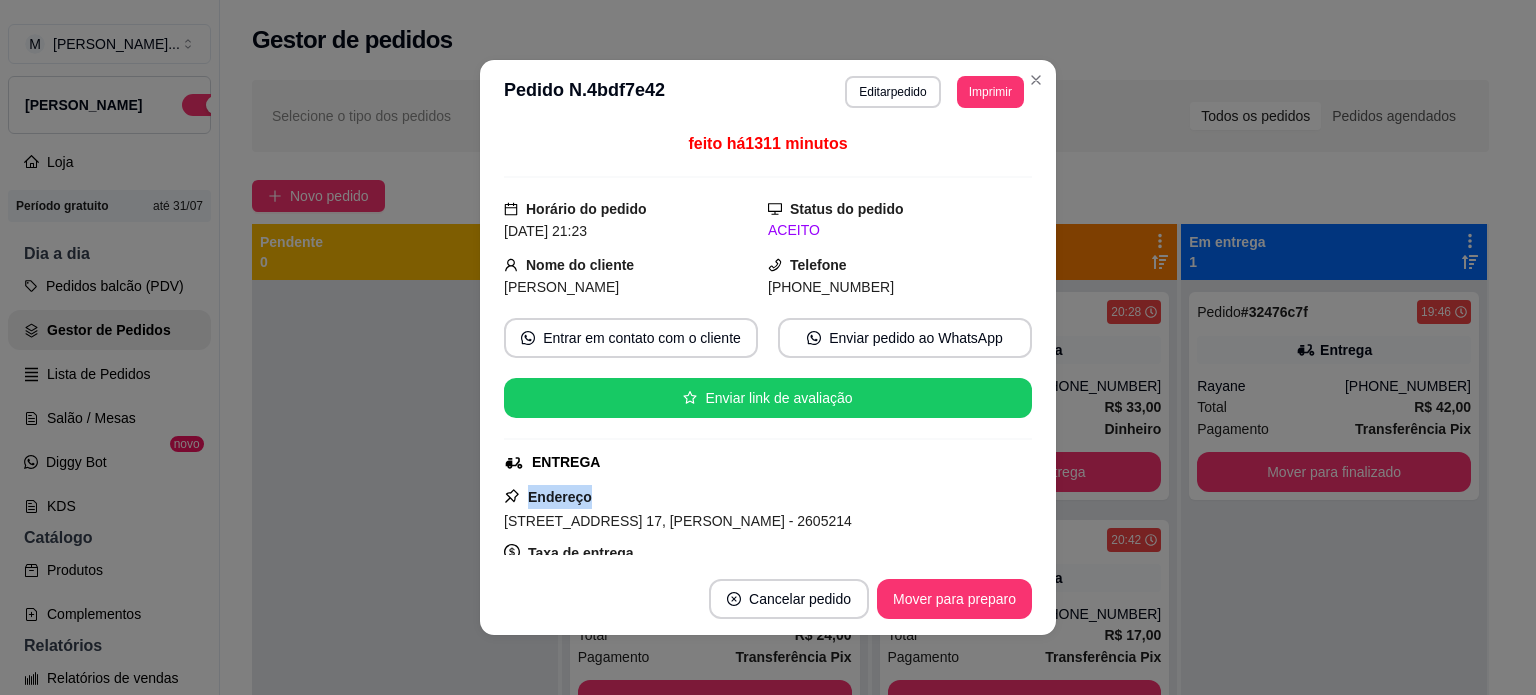 click on "feito há  1311   minutos Horário do pedido [DATE] 21:23 Status do pedido ACEITO Nome do cliente [PERSON_NAME]  Telefone [PHONE_NUMBER] Entrar em contato com o cliente Enviar pedido ao WhatsApp Enviar link de avaliação ENTREGA Endereço  [STREET_ADDRESS] 17, [PERSON_NAME]  - 2605214  Taxa de entrega  R$ 5,00 Copiar Endereço Vincular motoboy Pagamento Transferência Pix   R$ 29,00 Resumo do pedido 1 x     Combo Solteiro R$ 24,00 Subtotal R$ 24,00 Total R$ 29,00" at bounding box center [768, 343] 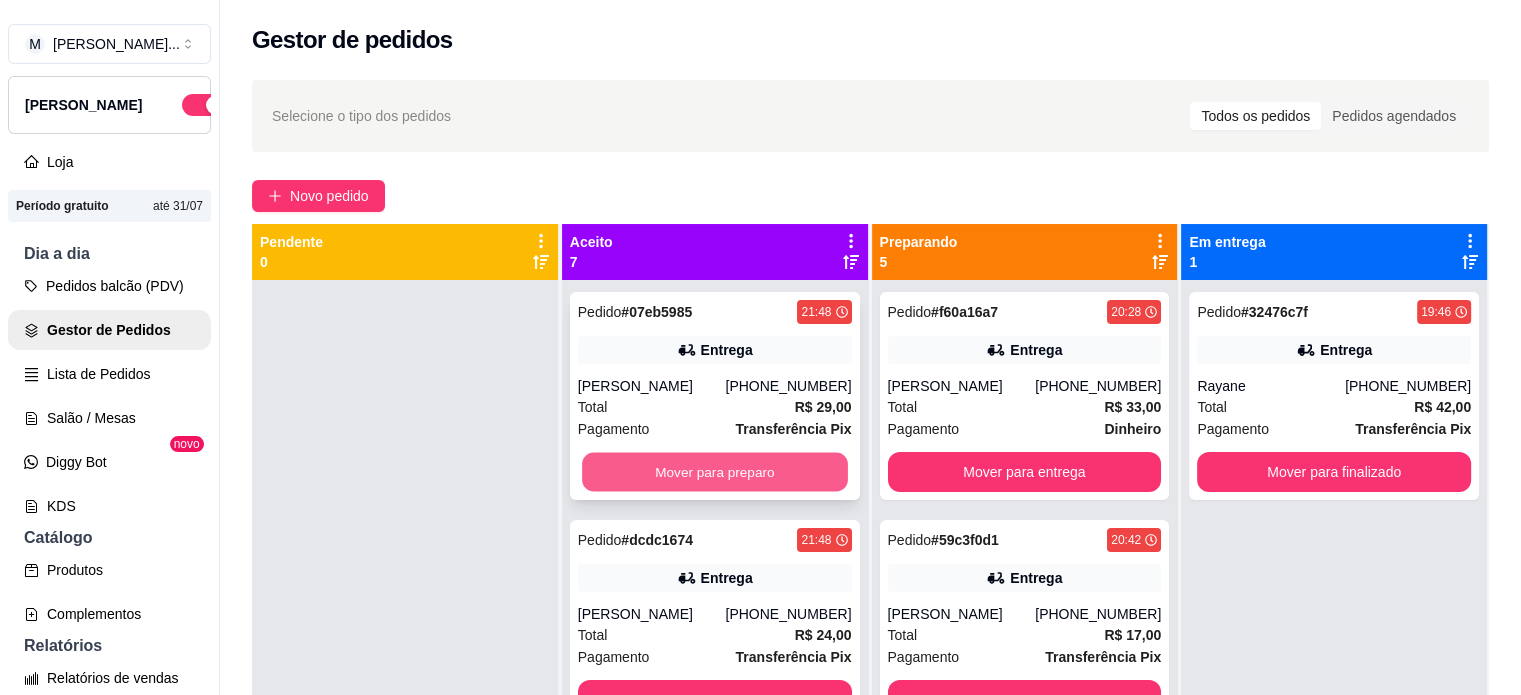 click on "Mover para preparo" at bounding box center [715, 472] 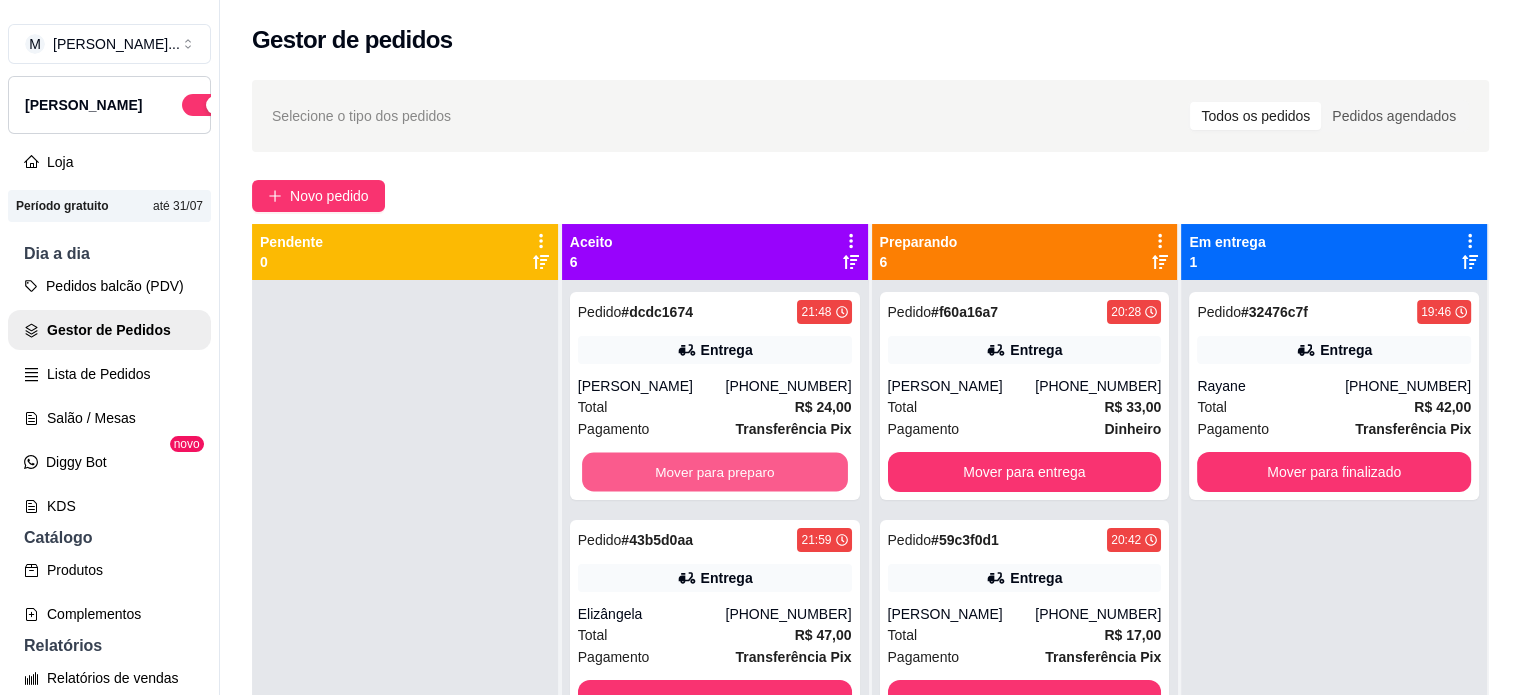 click on "Mover para preparo" at bounding box center (715, 472) 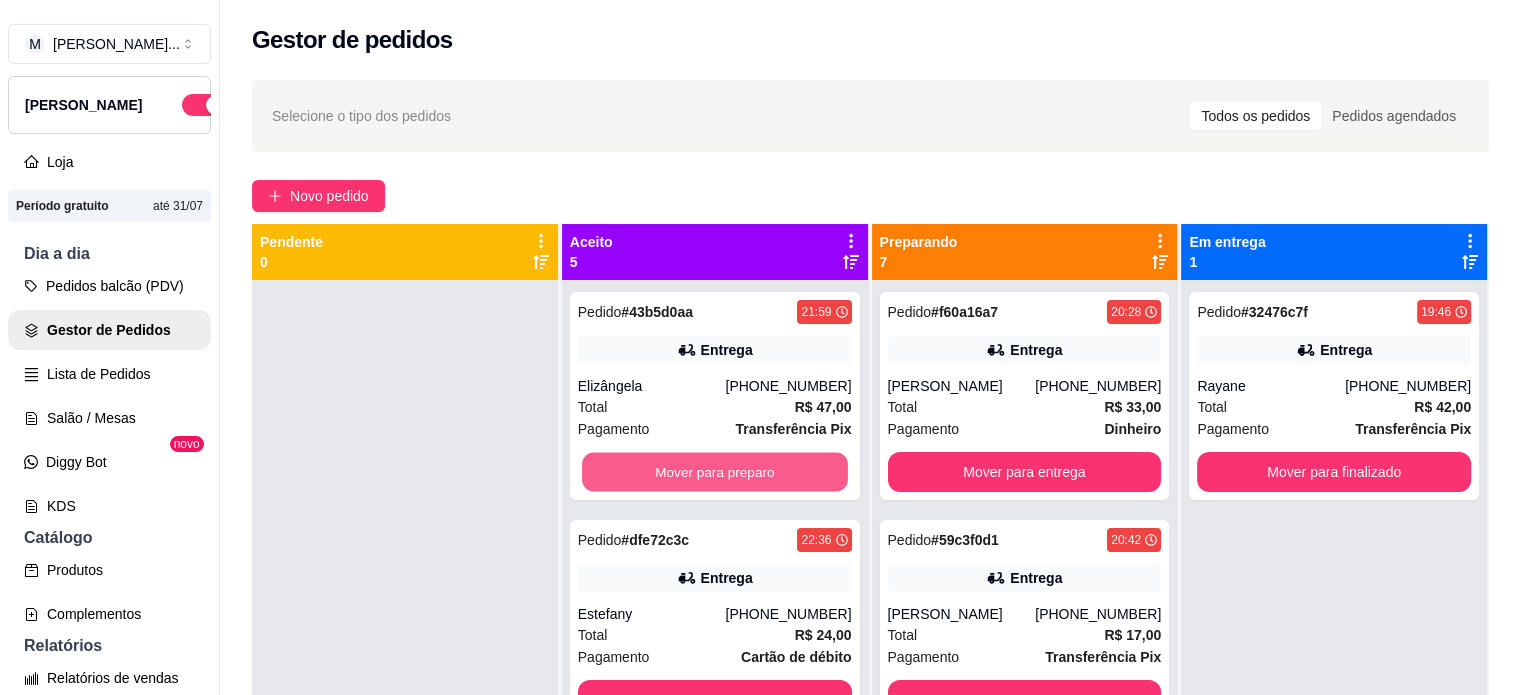 click on "Mover para preparo" at bounding box center (715, 472) 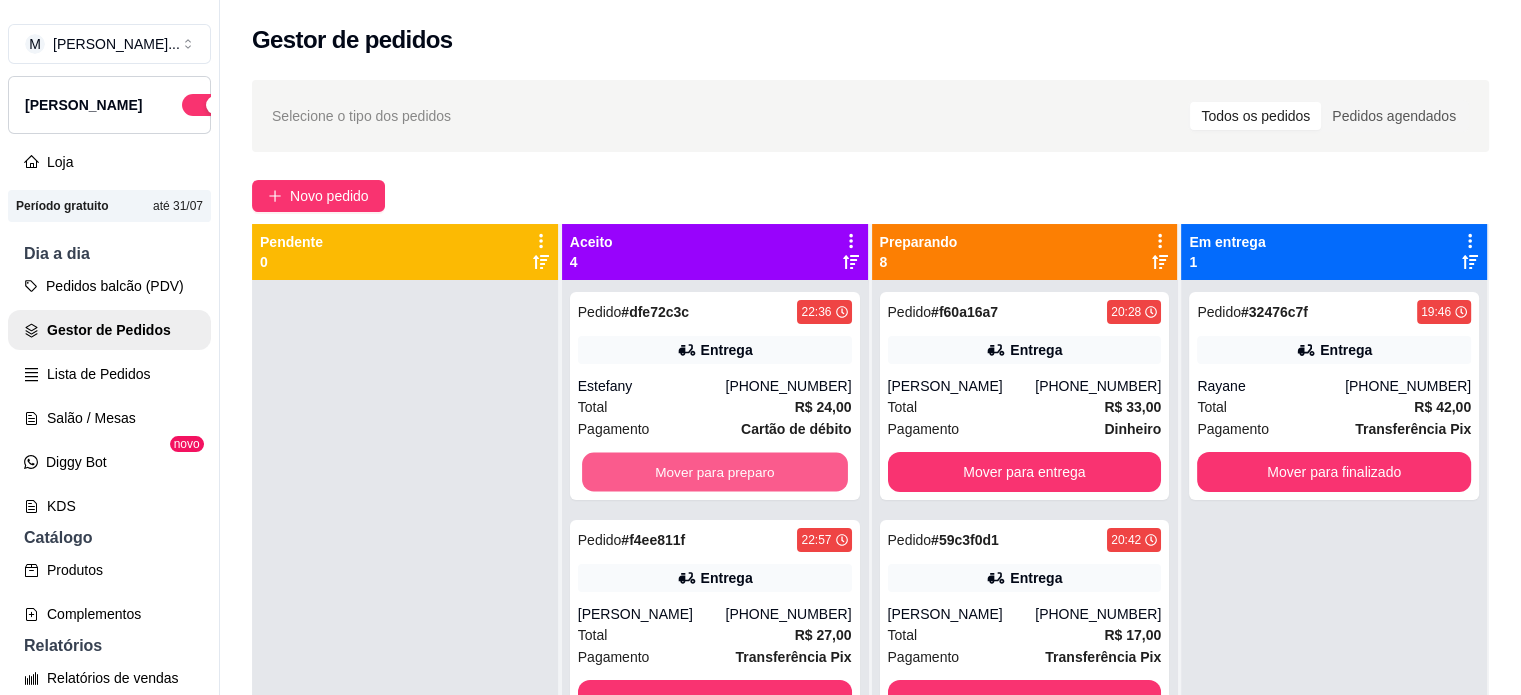 click on "Mover para preparo" at bounding box center (715, 472) 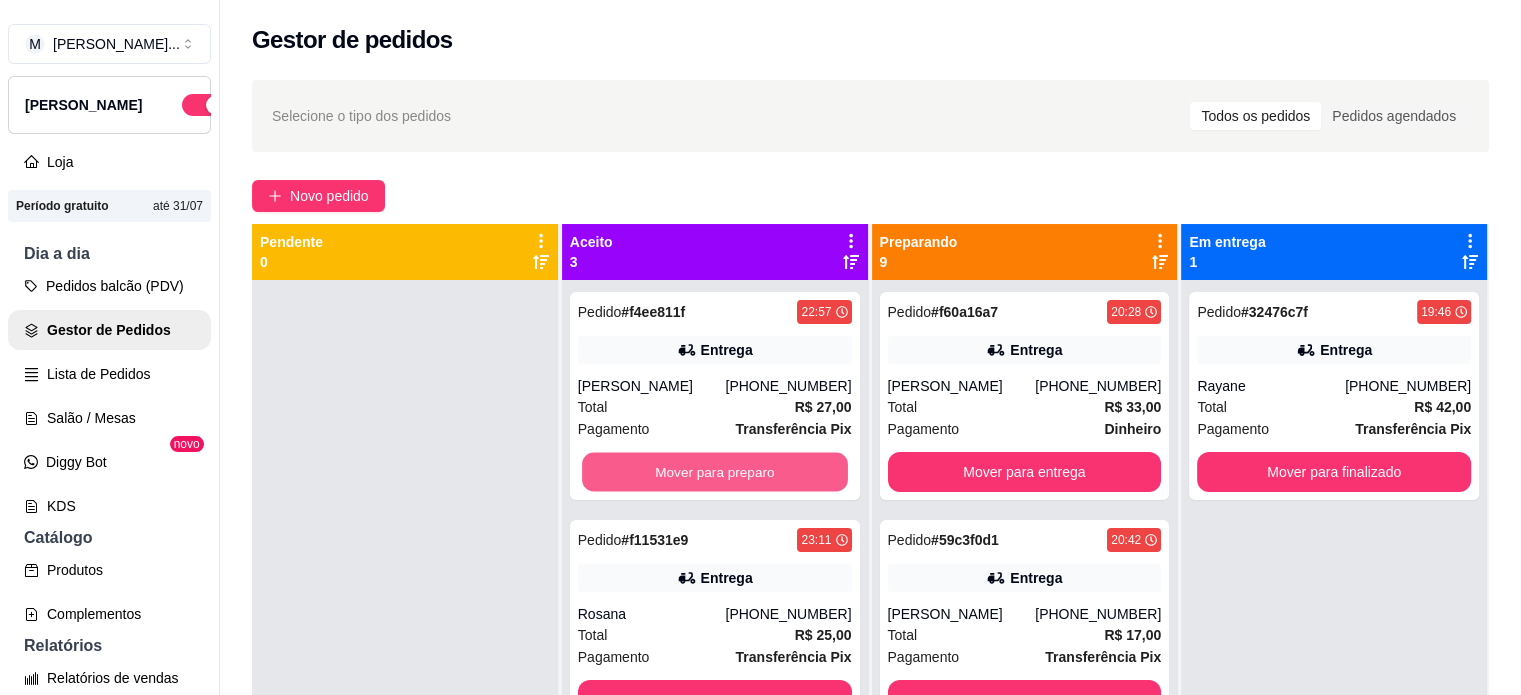 click on "Mover para preparo" at bounding box center (715, 472) 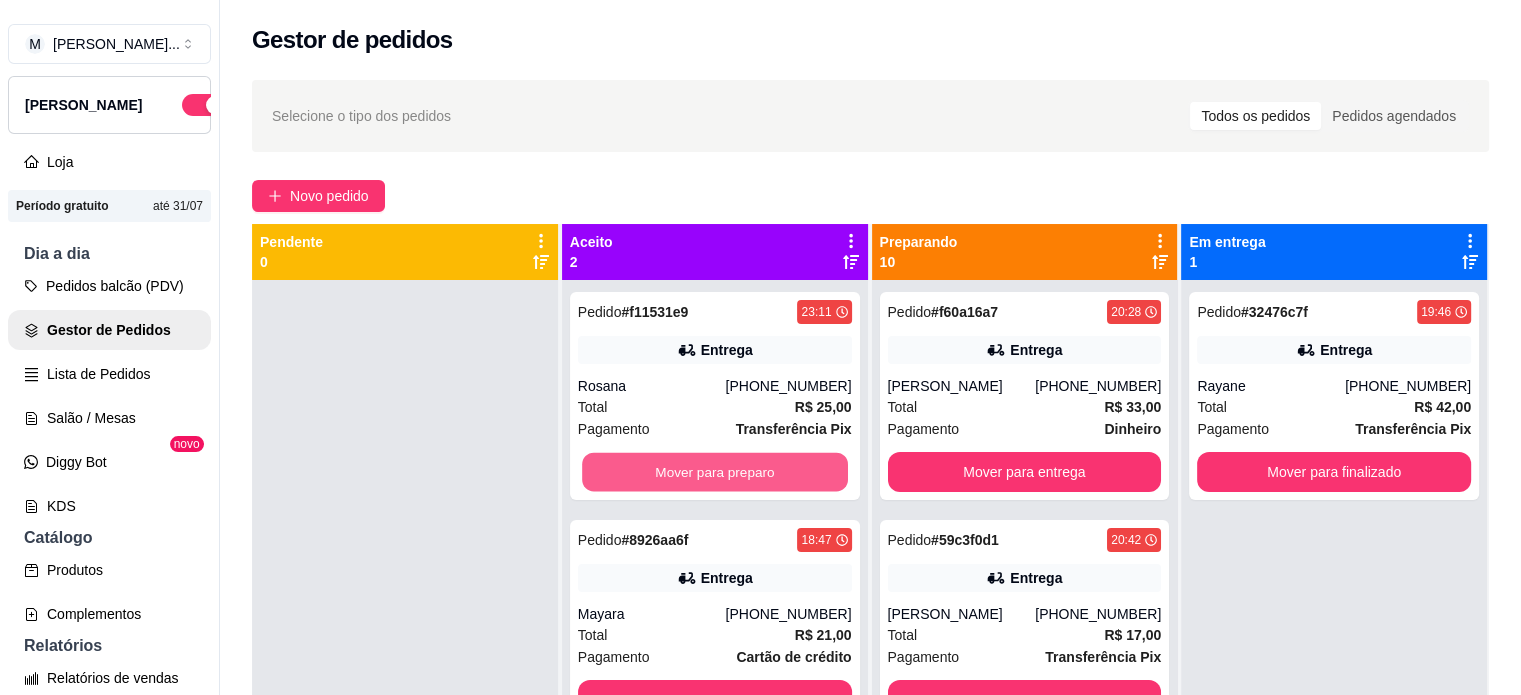 click on "Mover para preparo" at bounding box center (715, 472) 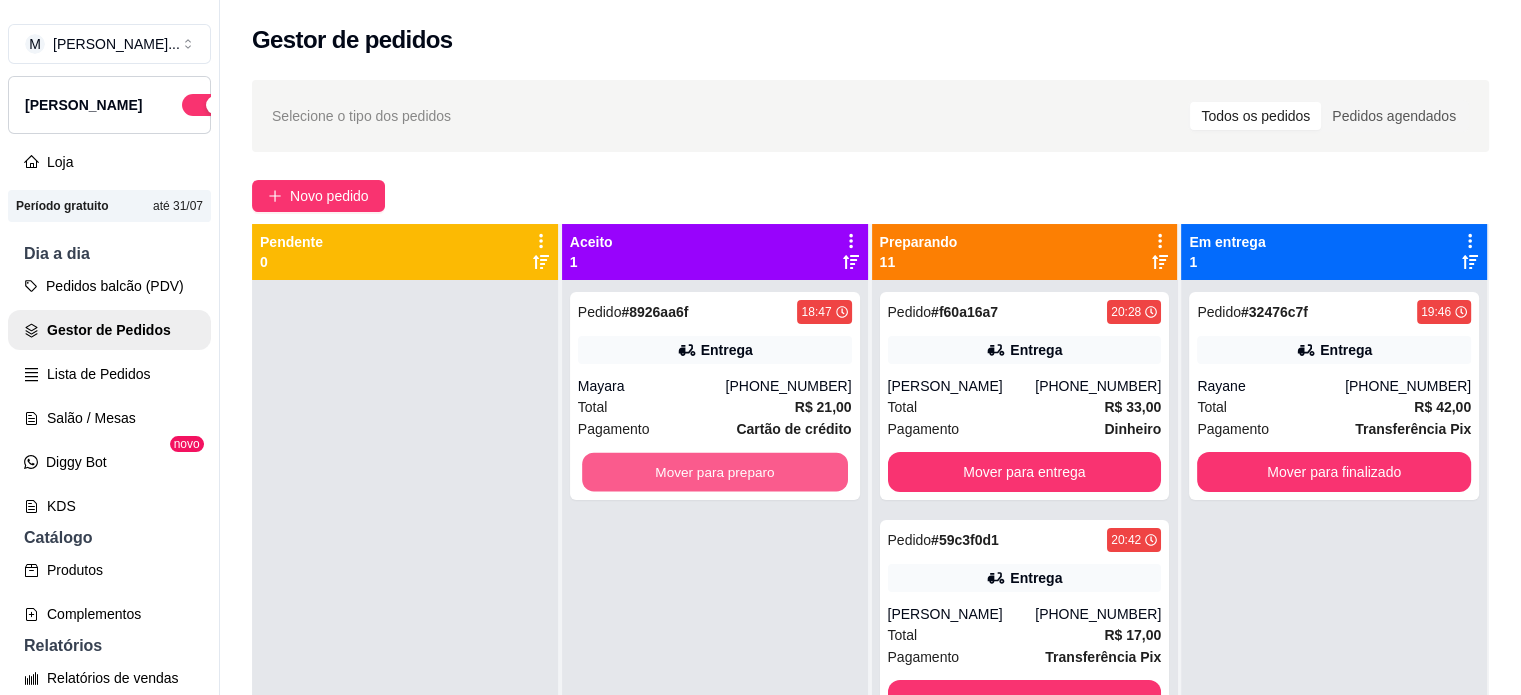 click on "Mover para preparo" at bounding box center [715, 472] 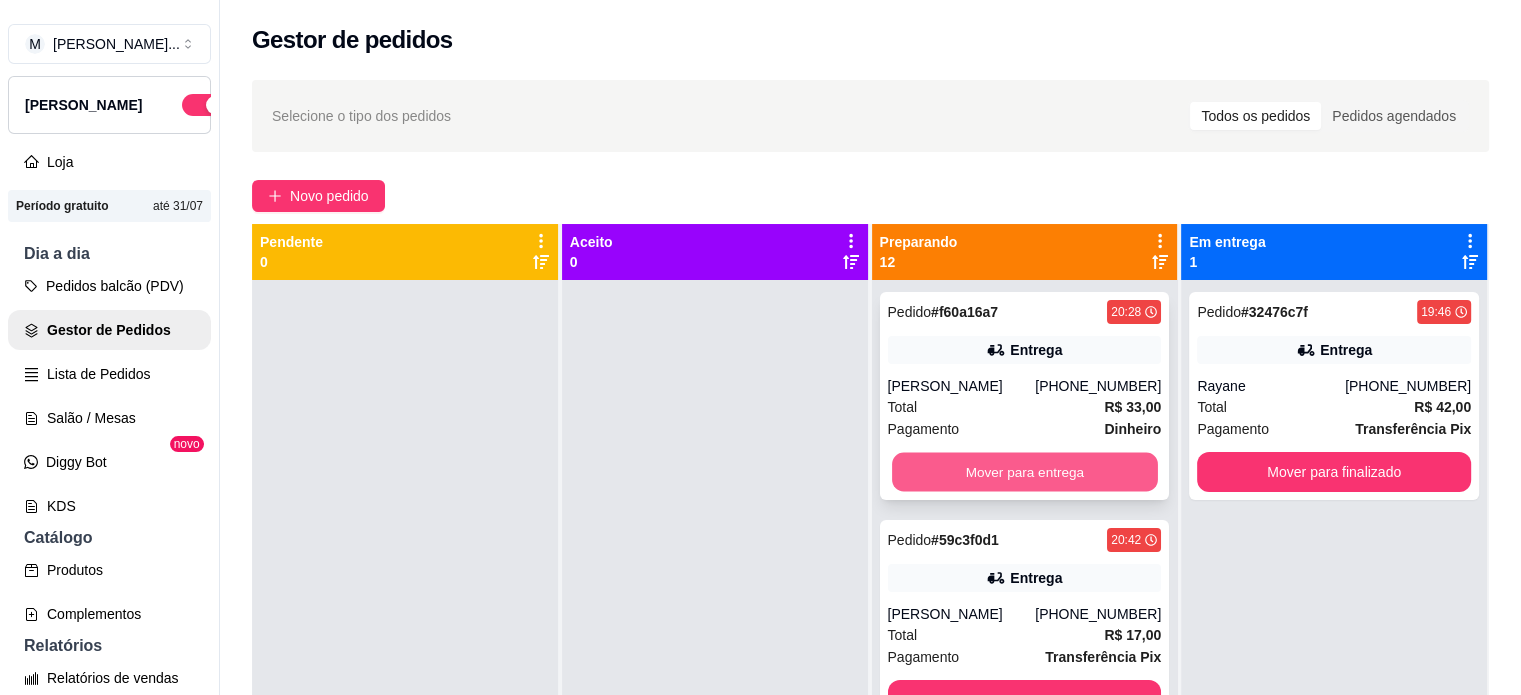 click on "Mover para entrega" at bounding box center [1025, 472] 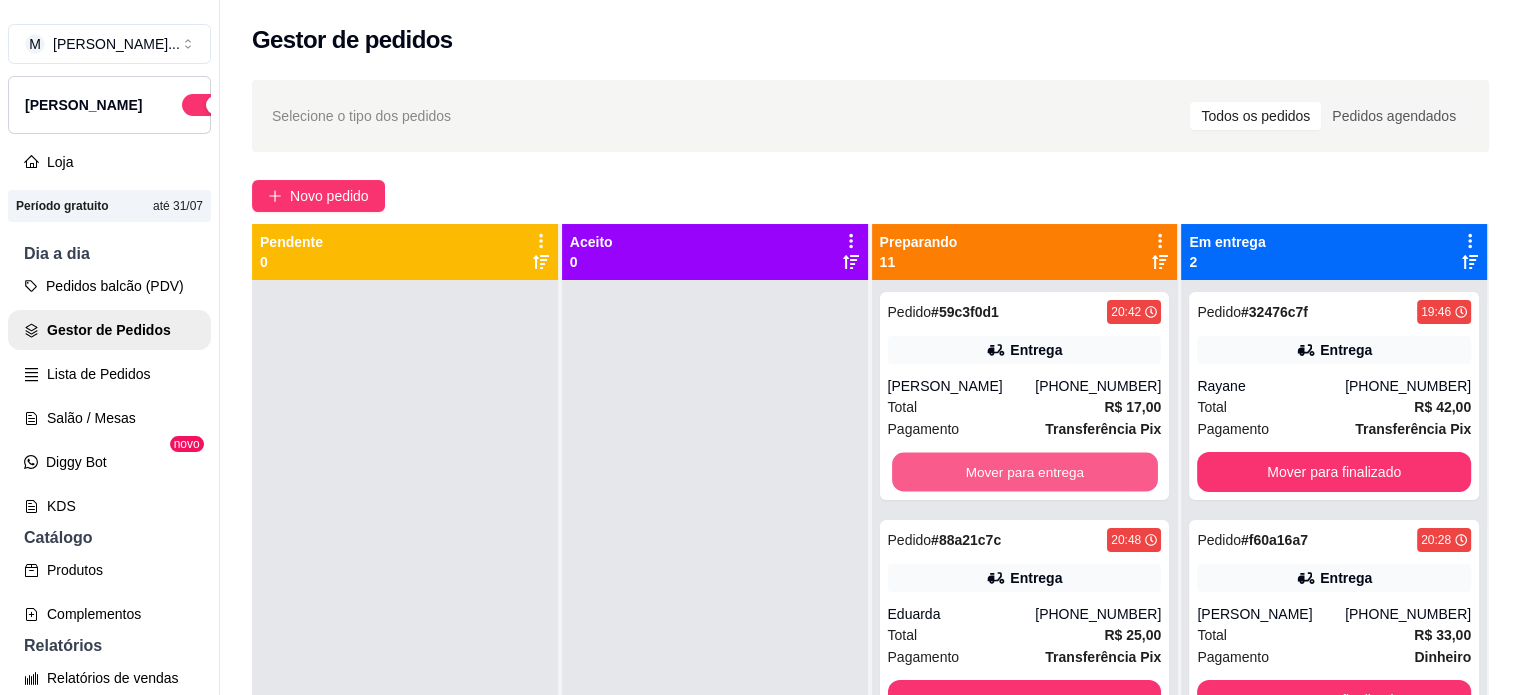 click on "Mover para entrega" at bounding box center (1025, 472) 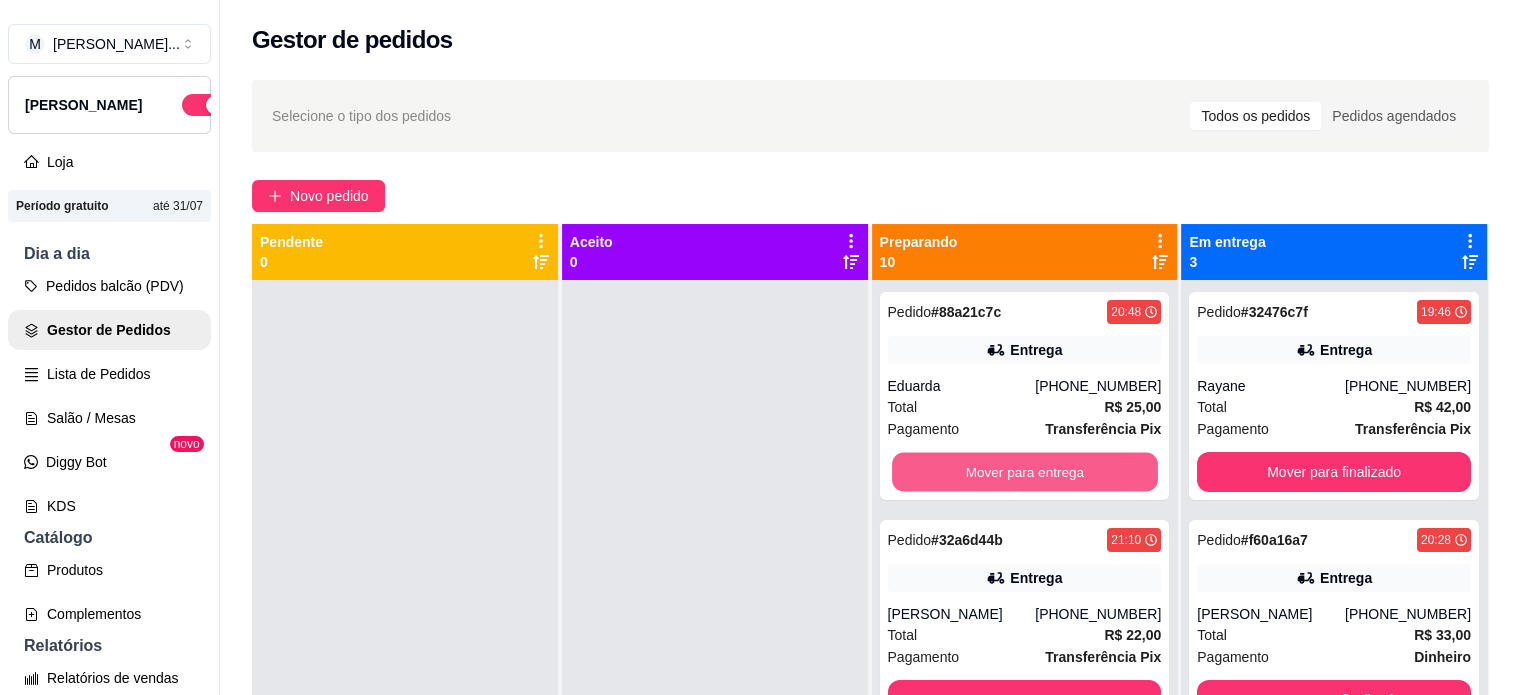 click on "Mover para entrega" at bounding box center [1025, 472] 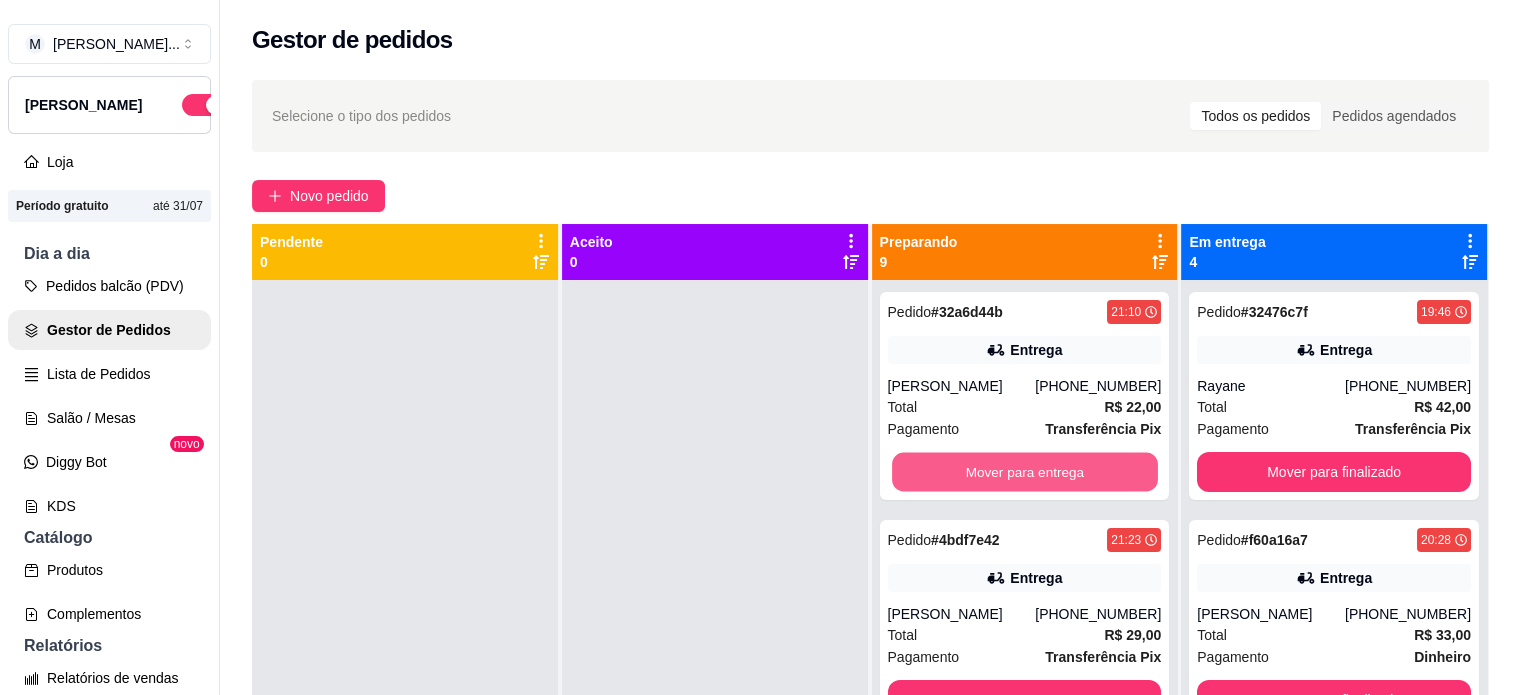click on "Mover para entrega" at bounding box center (1025, 472) 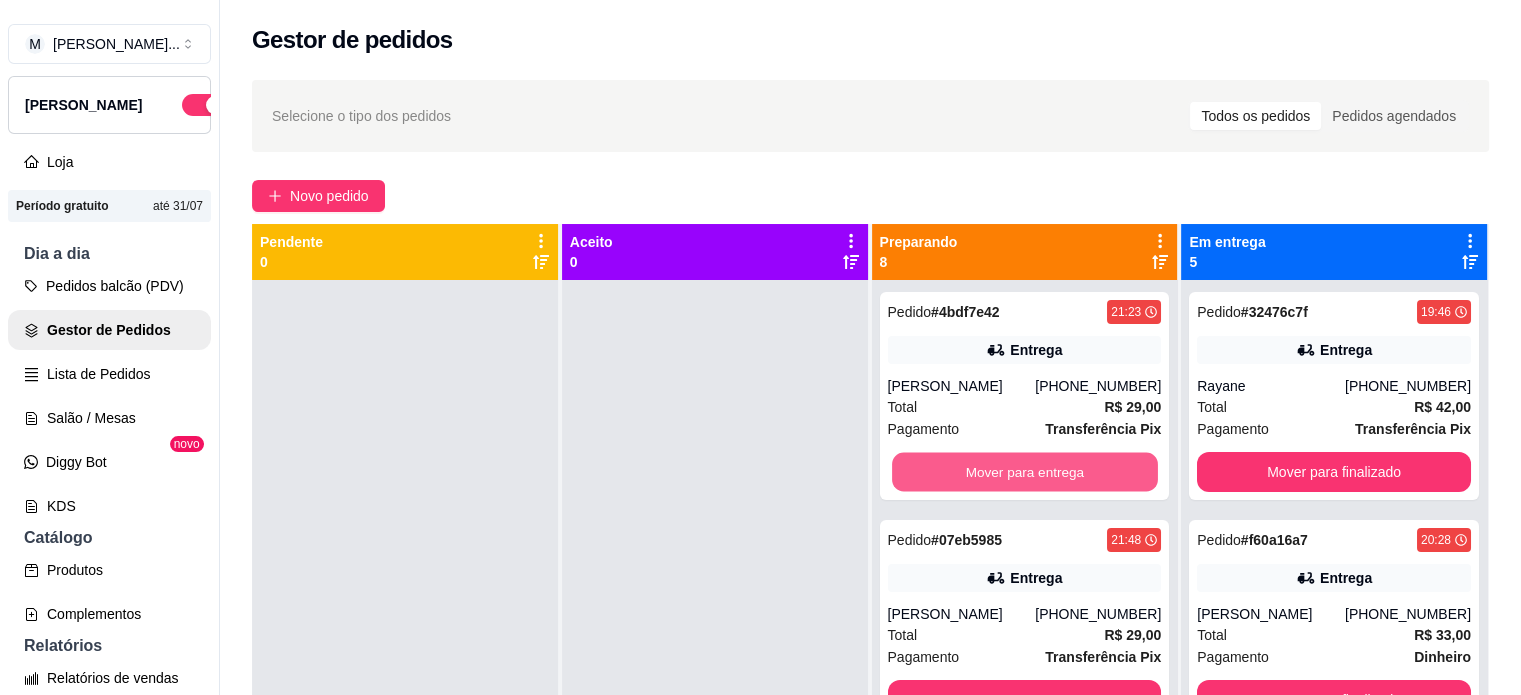 click on "Mover para entrega" at bounding box center (1025, 472) 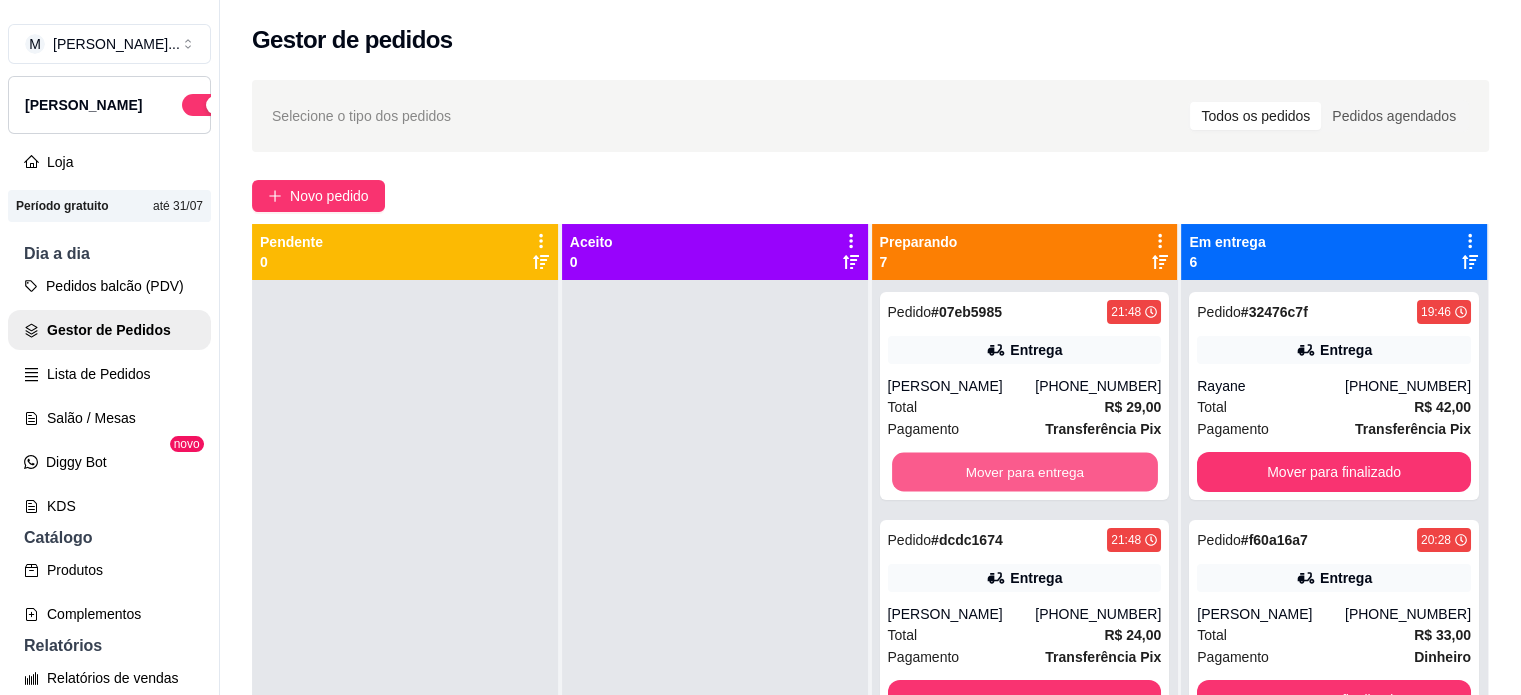click on "Mover para entrega" at bounding box center (1025, 472) 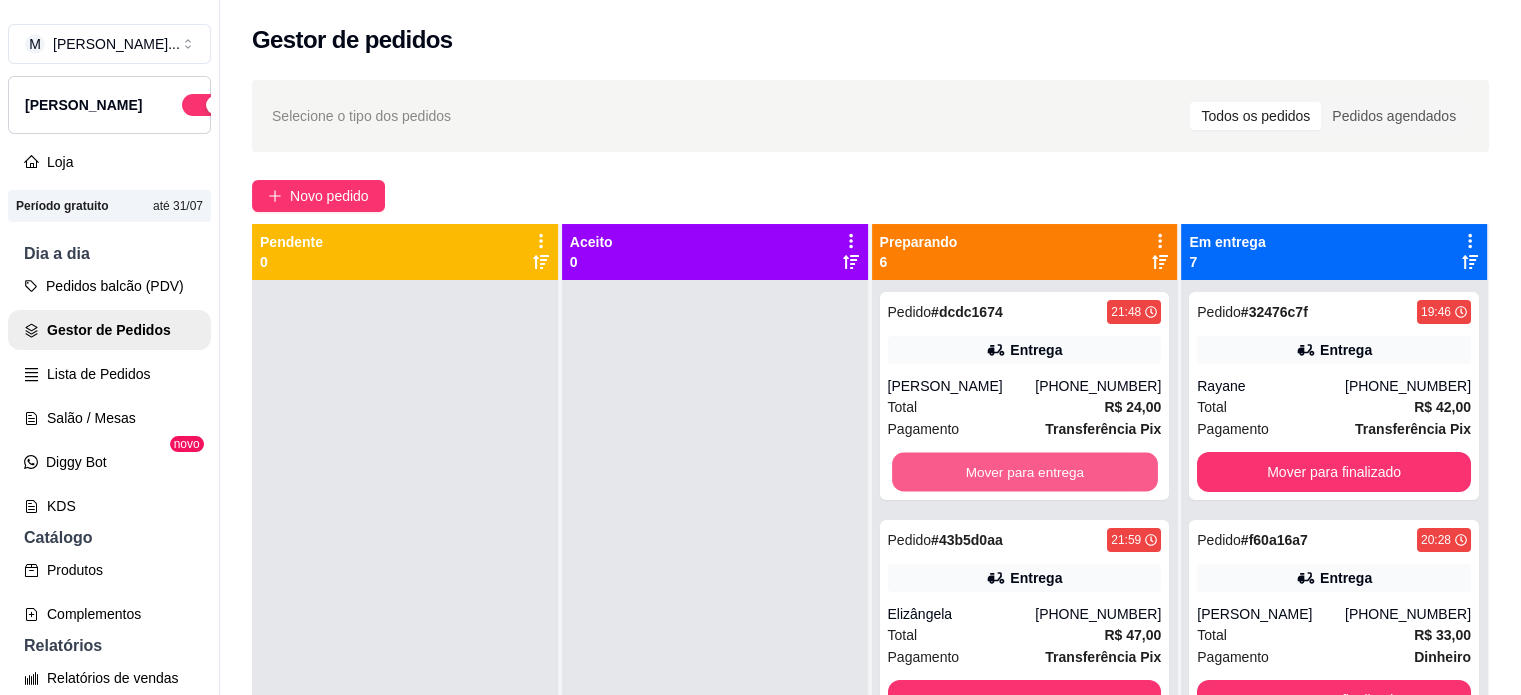 click on "Mover para entrega" at bounding box center [1025, 472] 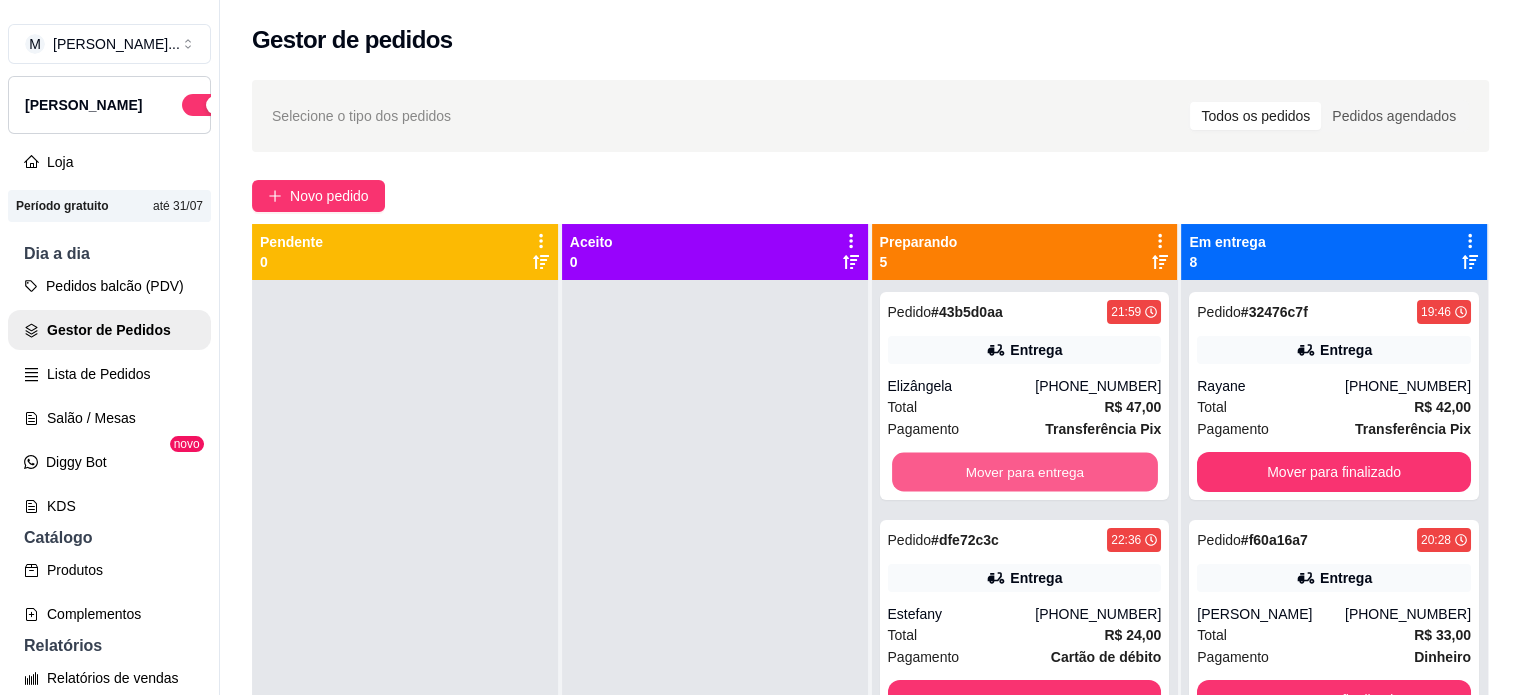click on "Mover para entrega" at bounding box center [1025, 472] 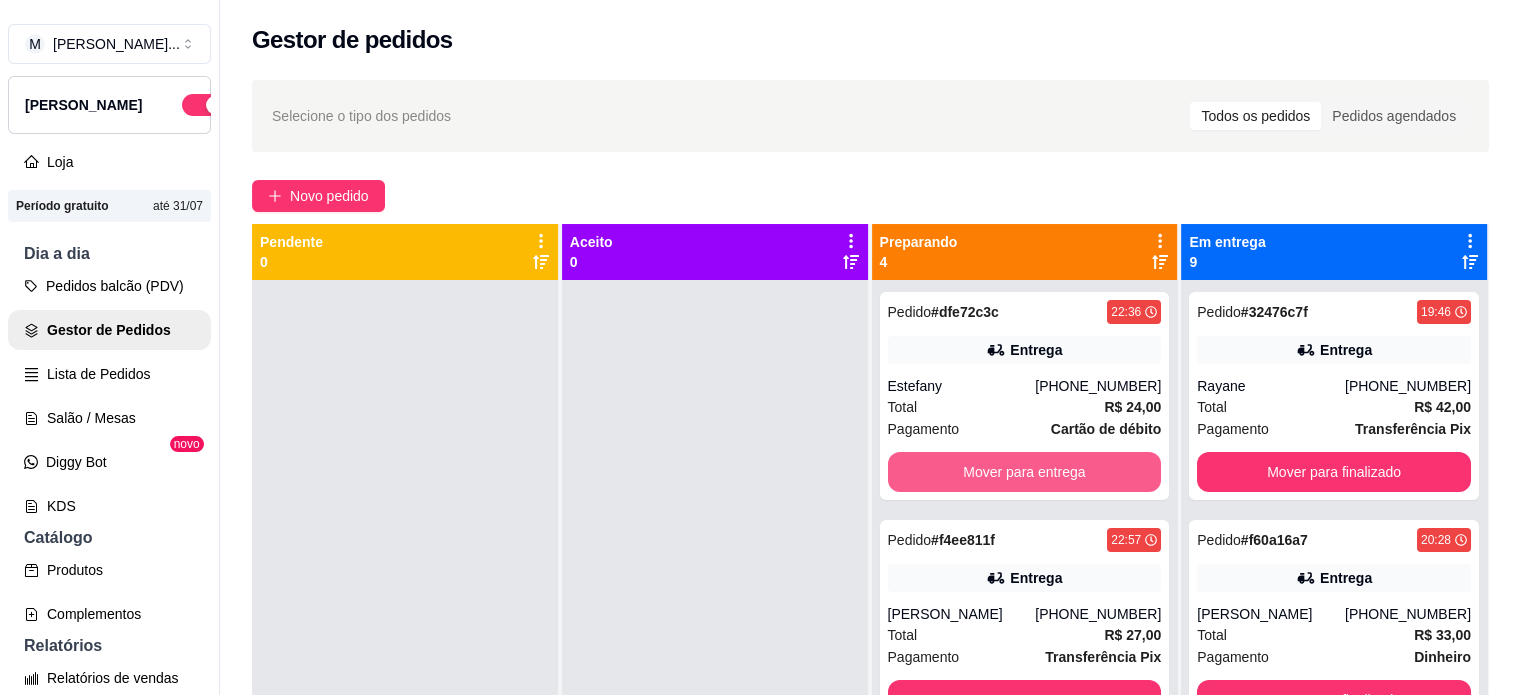 click on "Mover para entrega" at bounding box center [1025, 472] 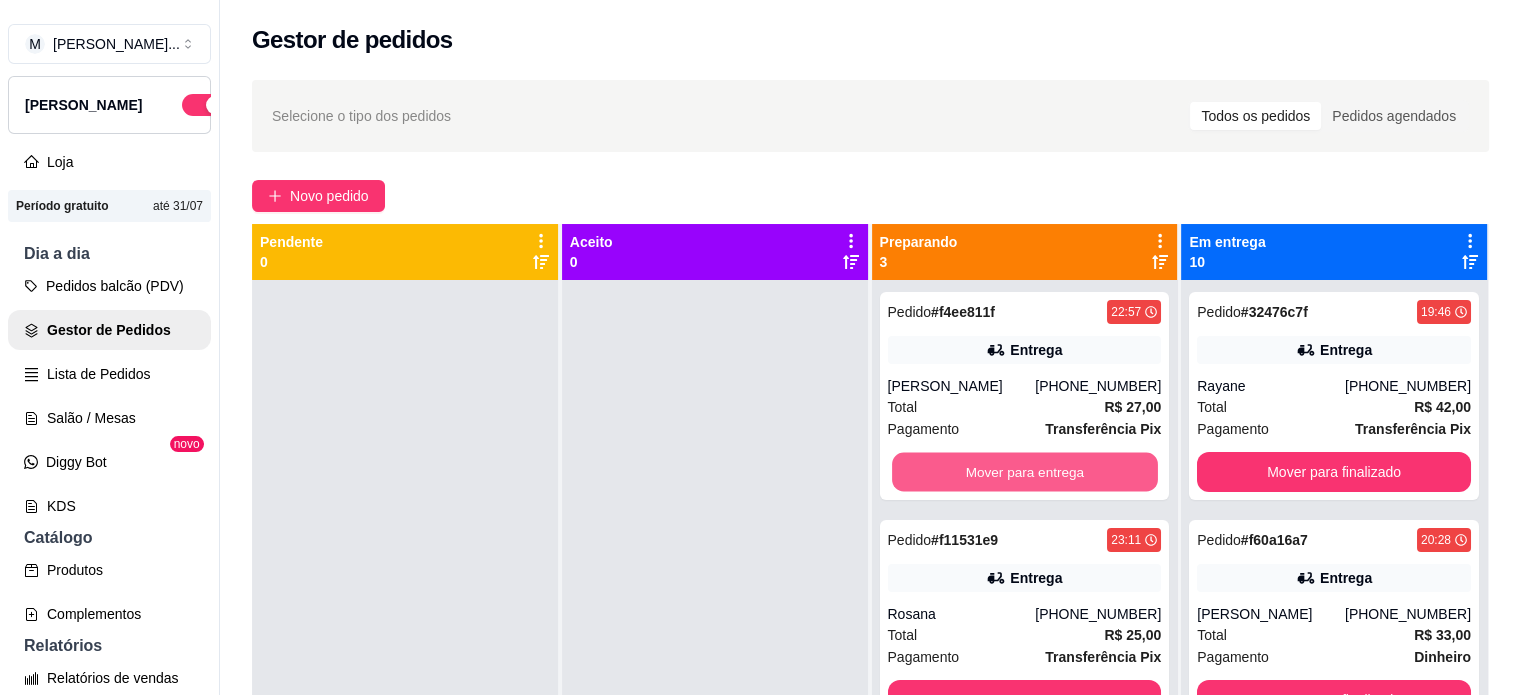 click on "Mover para entrega" at bounding box center [1025, 472] 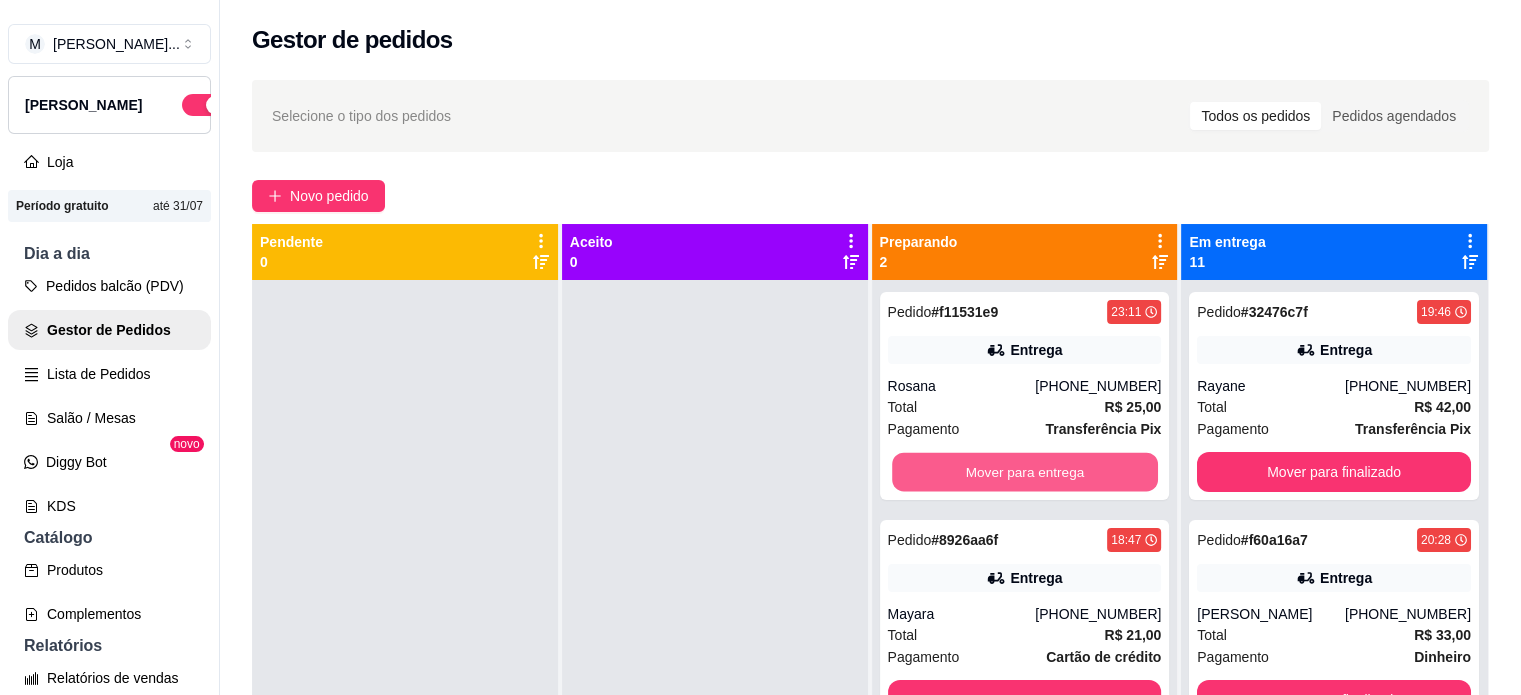 click on "Mover para entrega" at bounding box center [1025, 472] 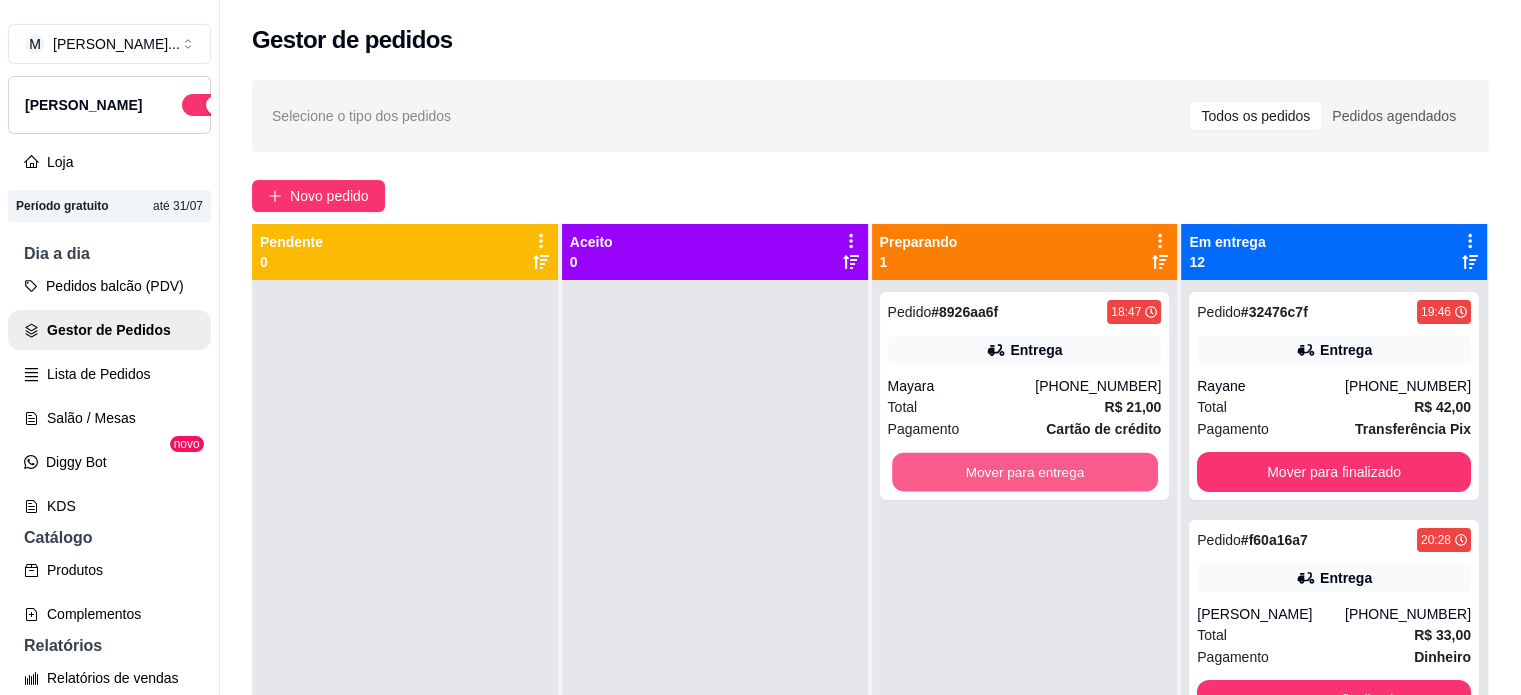 click on "Mover para entrega" at bounding box center [1025, 472] 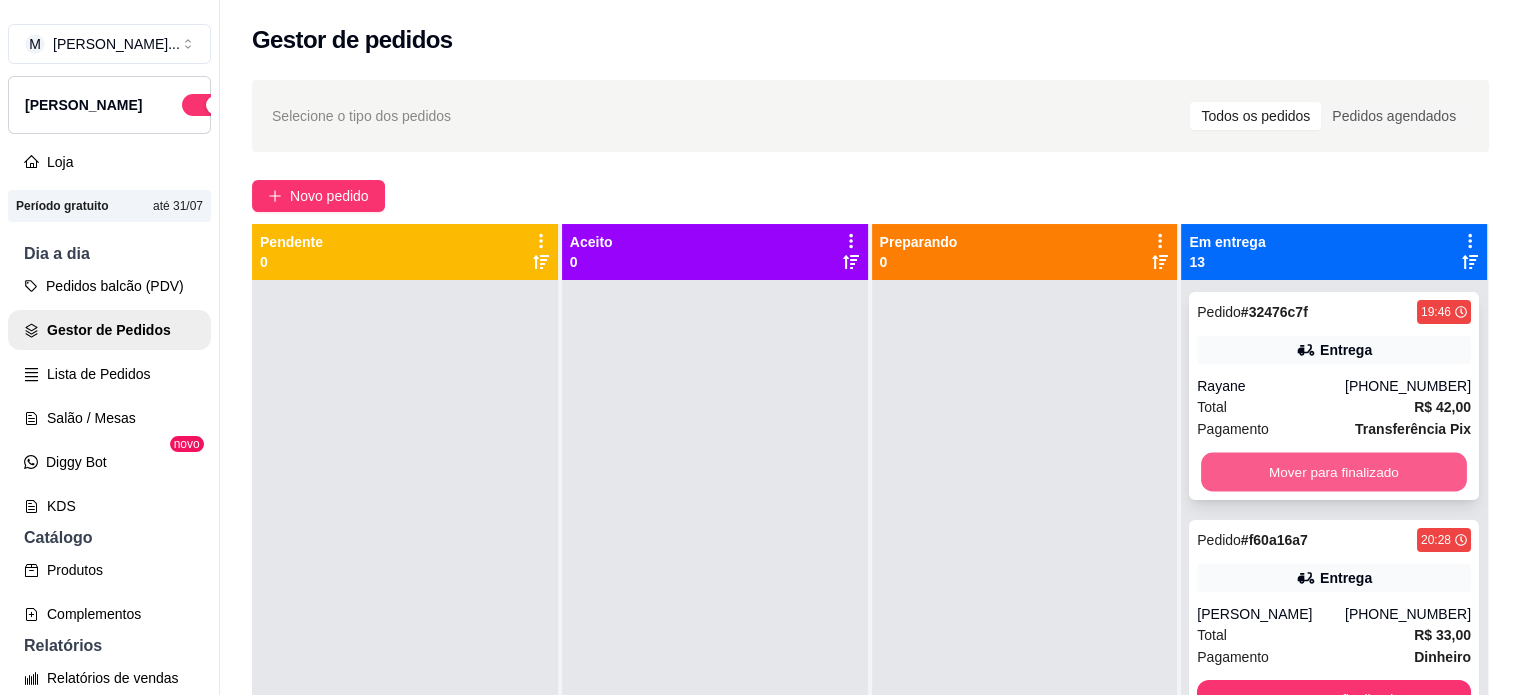 click on "Mover para finalizado" at bounding box center (1334, 472) 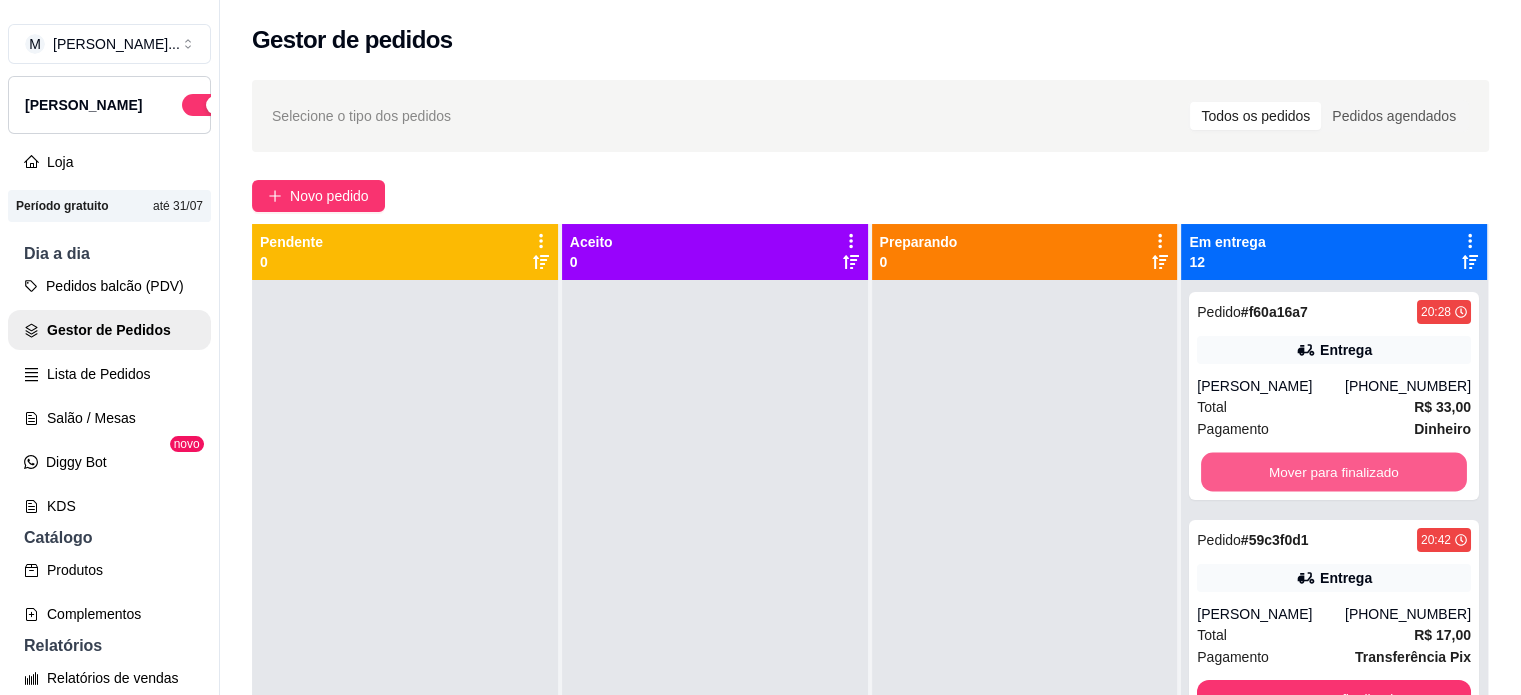 click on "Mover para finalizado" at bounding box center (1334, 472) 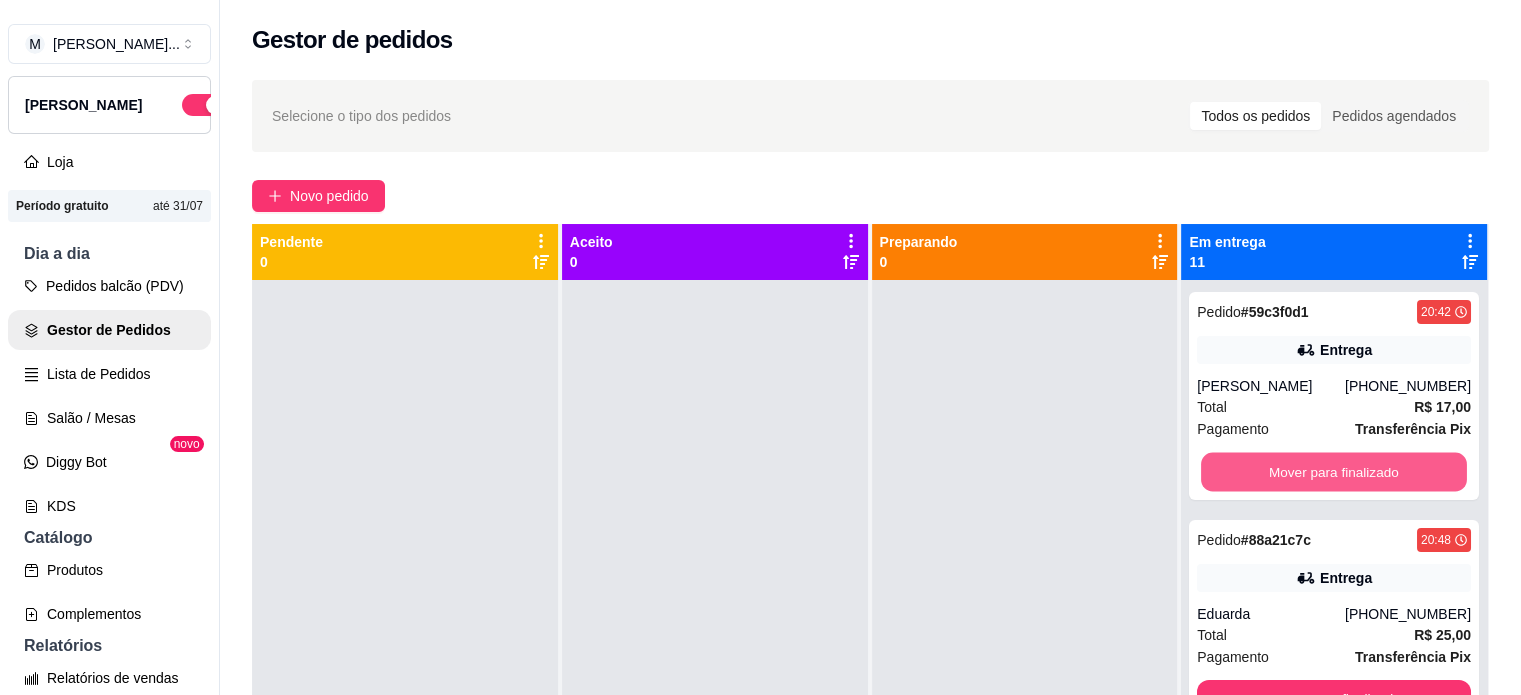 click on "Mover para finalizado" at bounding box center (1334, 472) 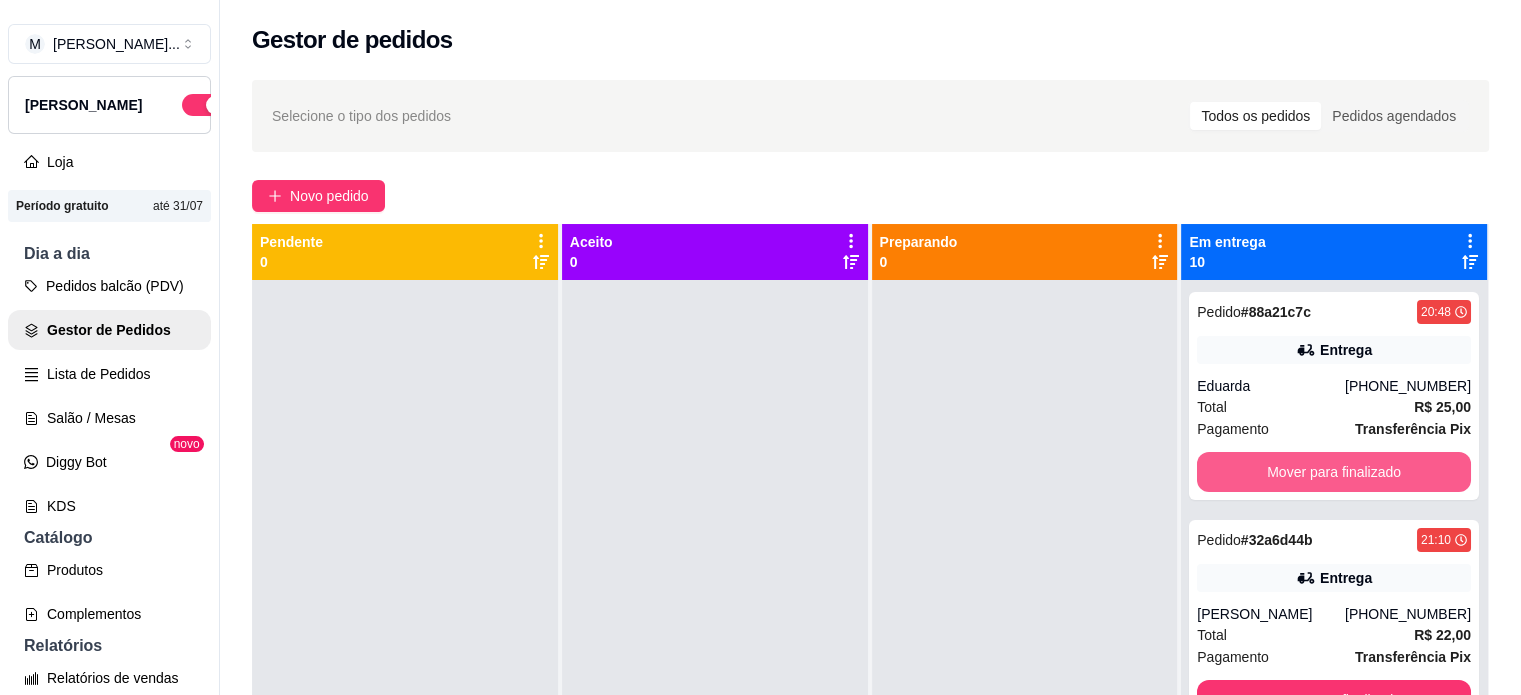 click on "Mover para finalizado" at bounding box center [1334, 472] 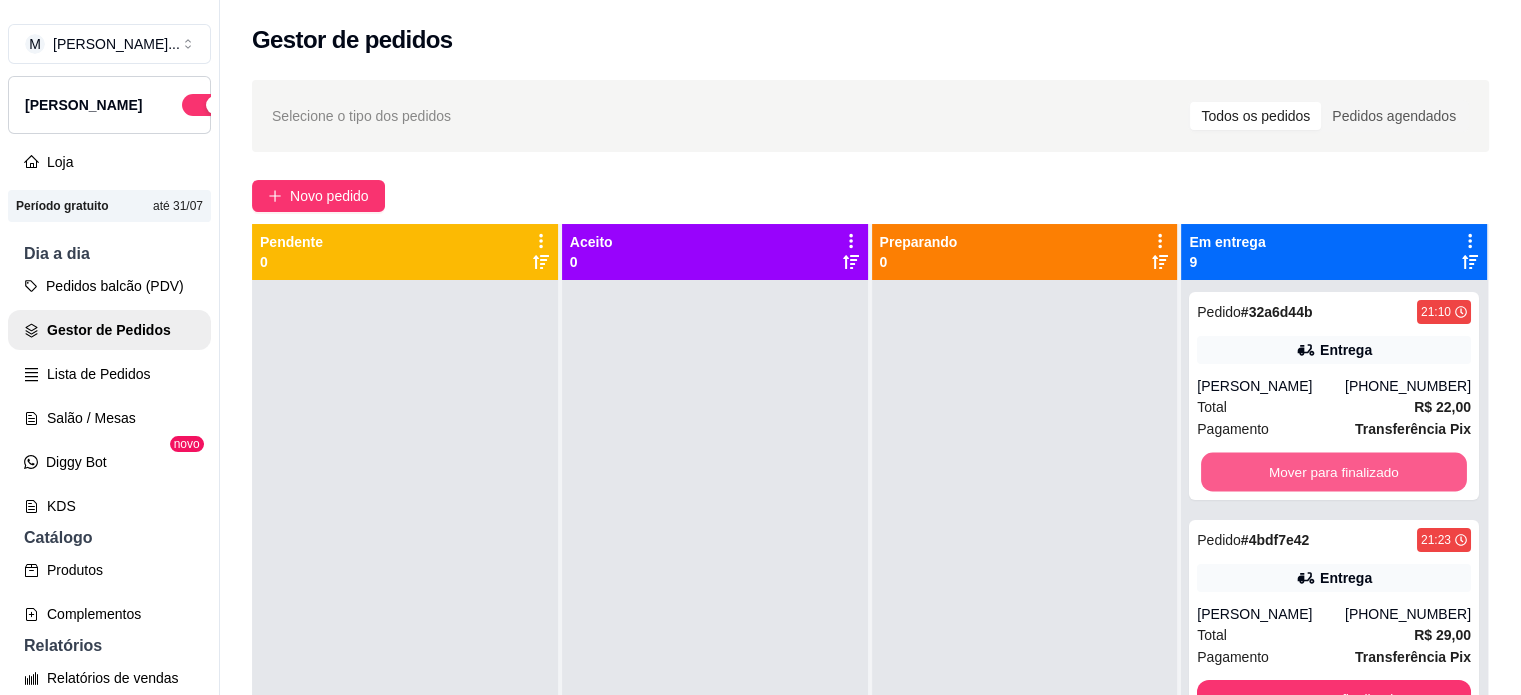 click on "Mover para finalizado" at bounding box center [1334, 472] 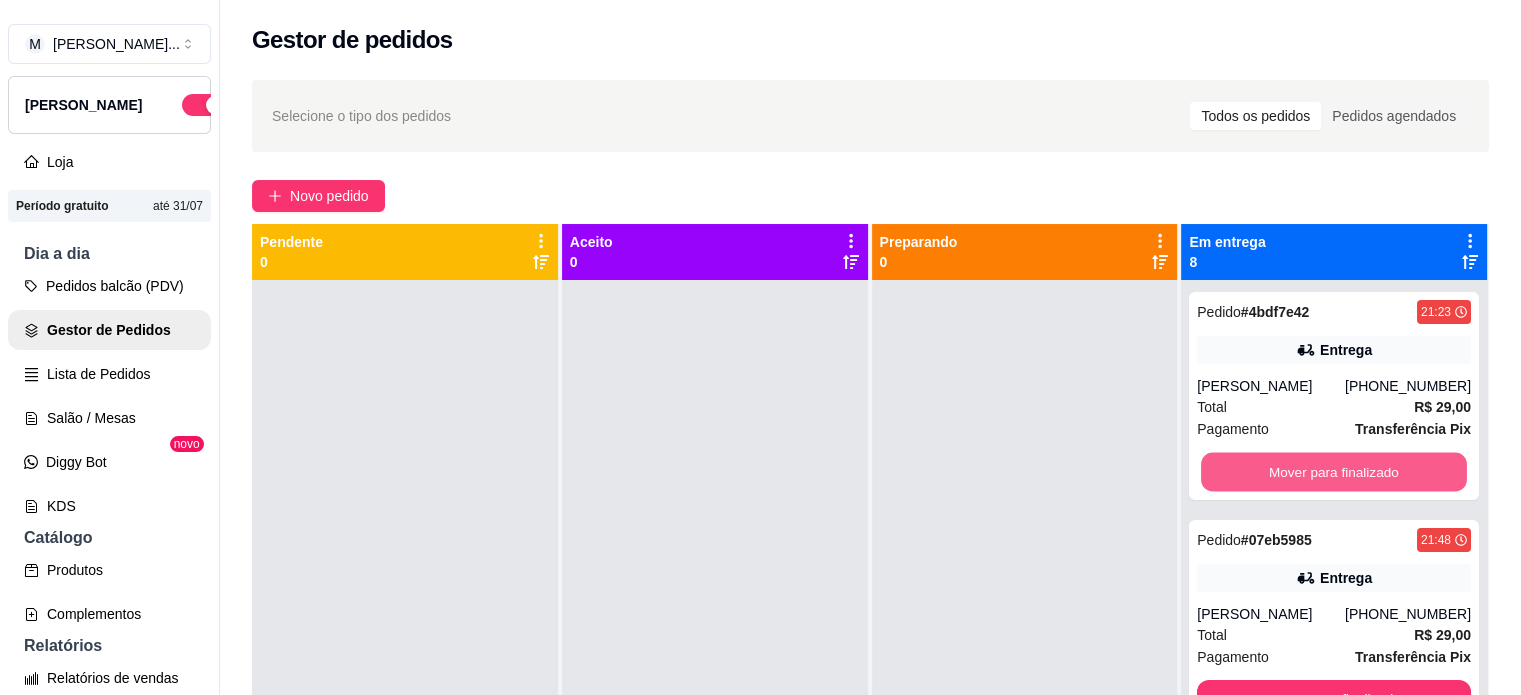 click on "Mover para finalizado" at bounding box center [1334, 472] 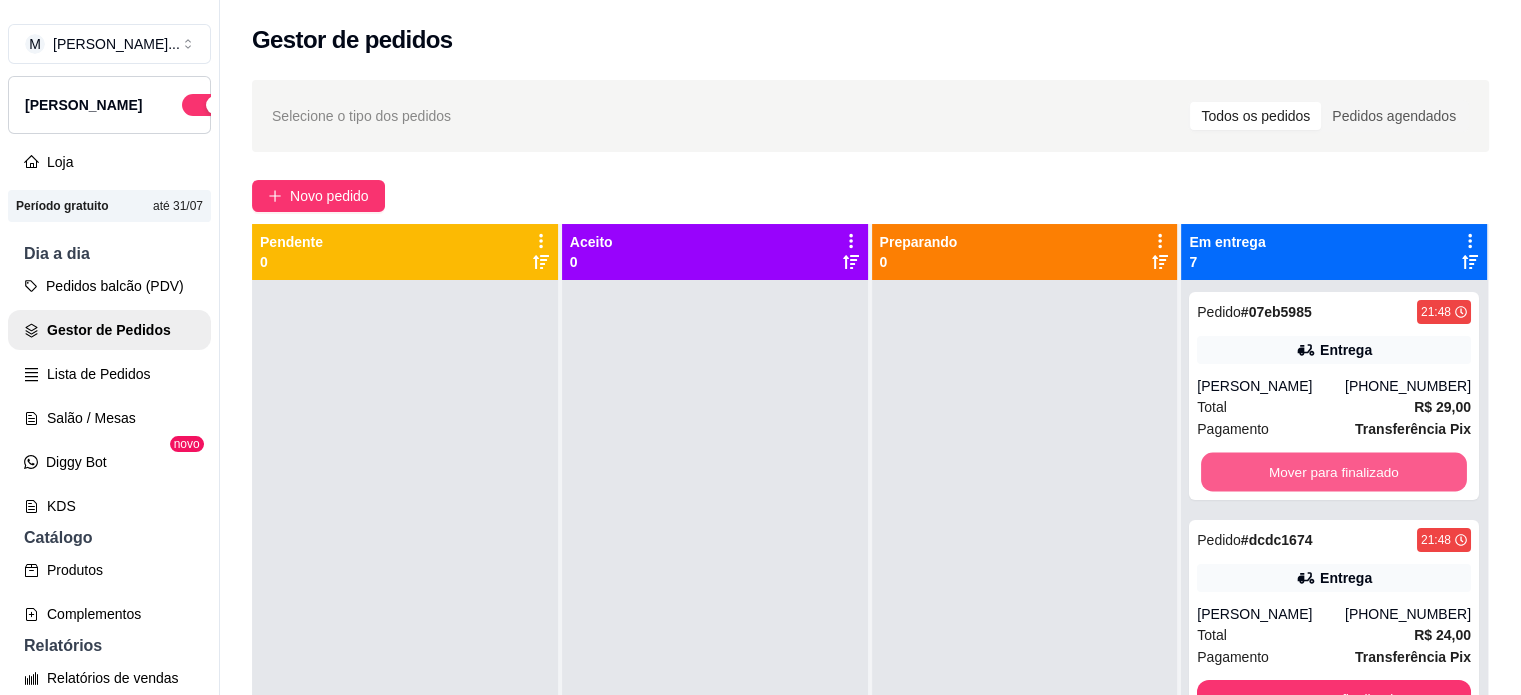 click on "Mover para finalizado" at bounding box center [1334, 472] 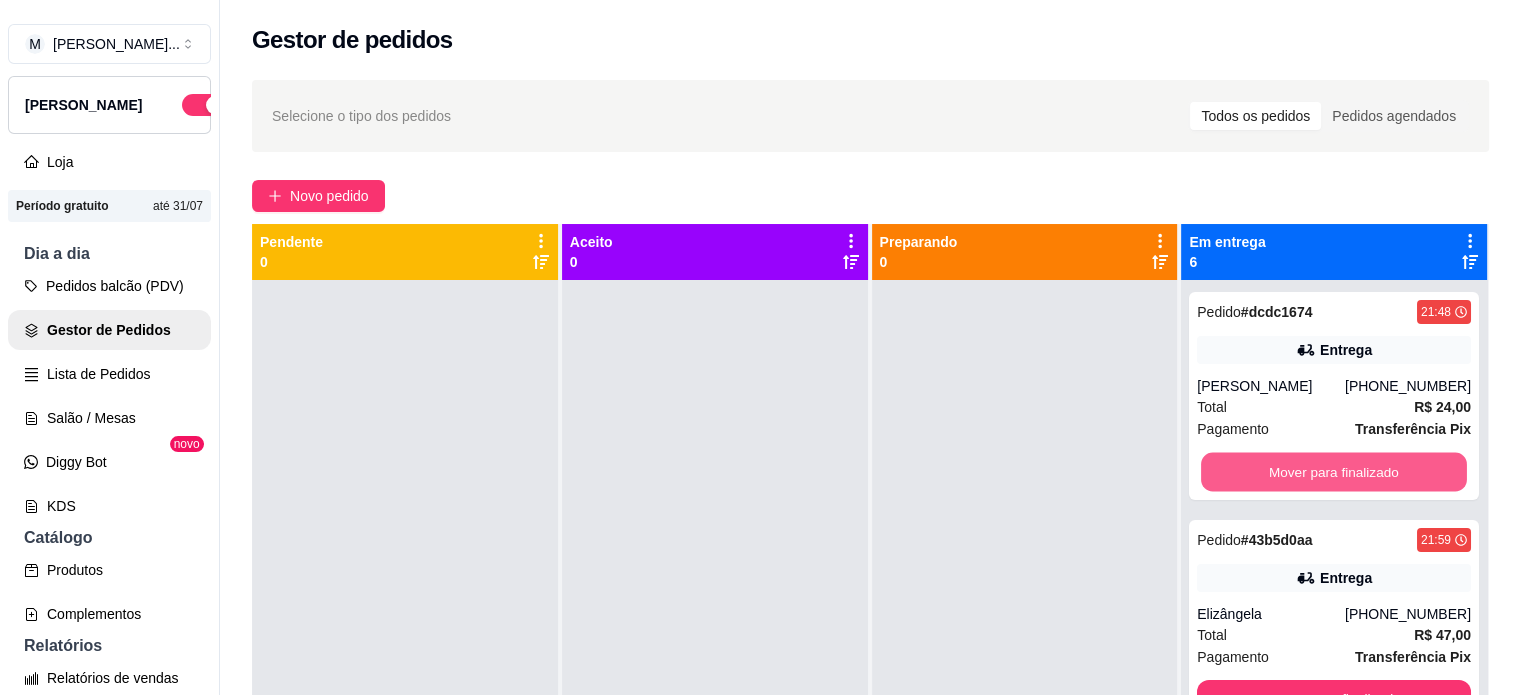 click on "Mover para finalizado" at bounding box center (1334, 472) 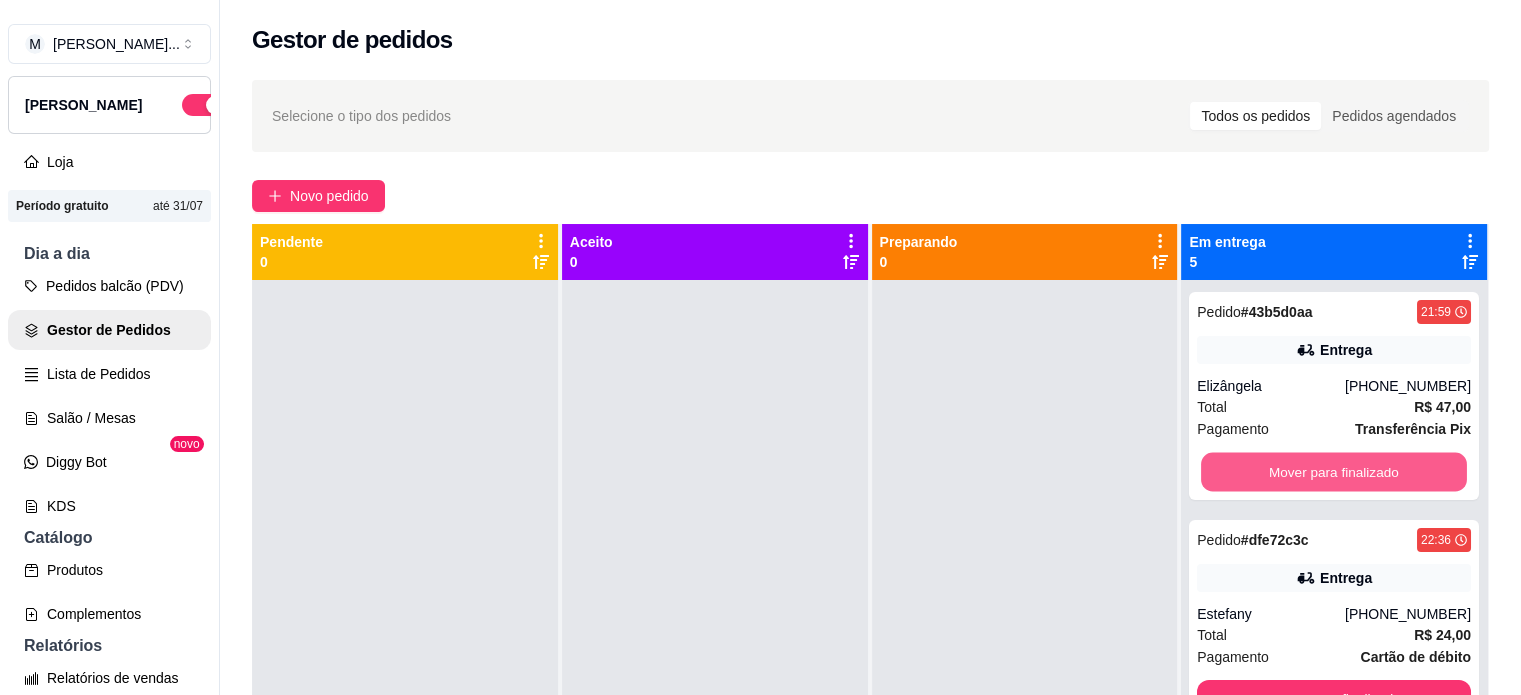 click on "Mover para finalizado" at bounding box center (1334, 472) 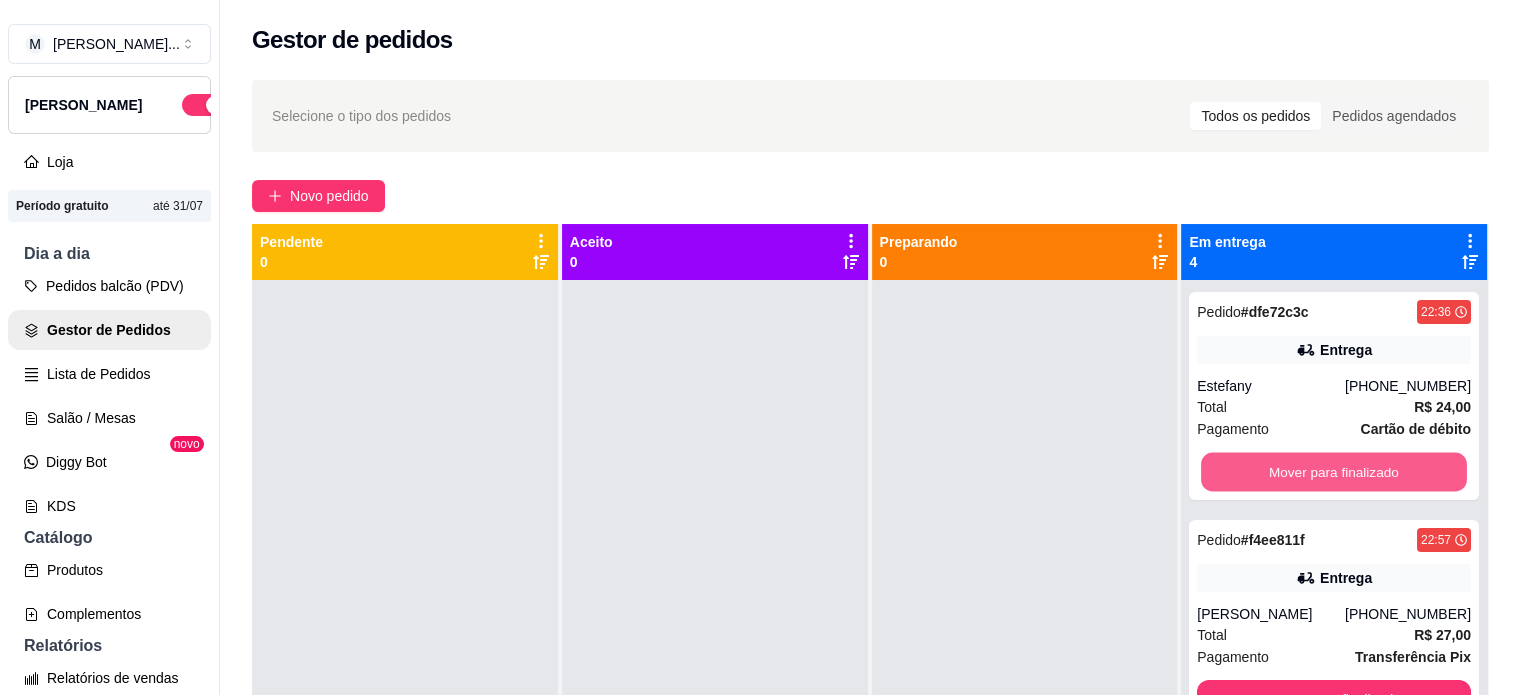 click on "Mover para finalizado" at bounding box center [1334, 472] 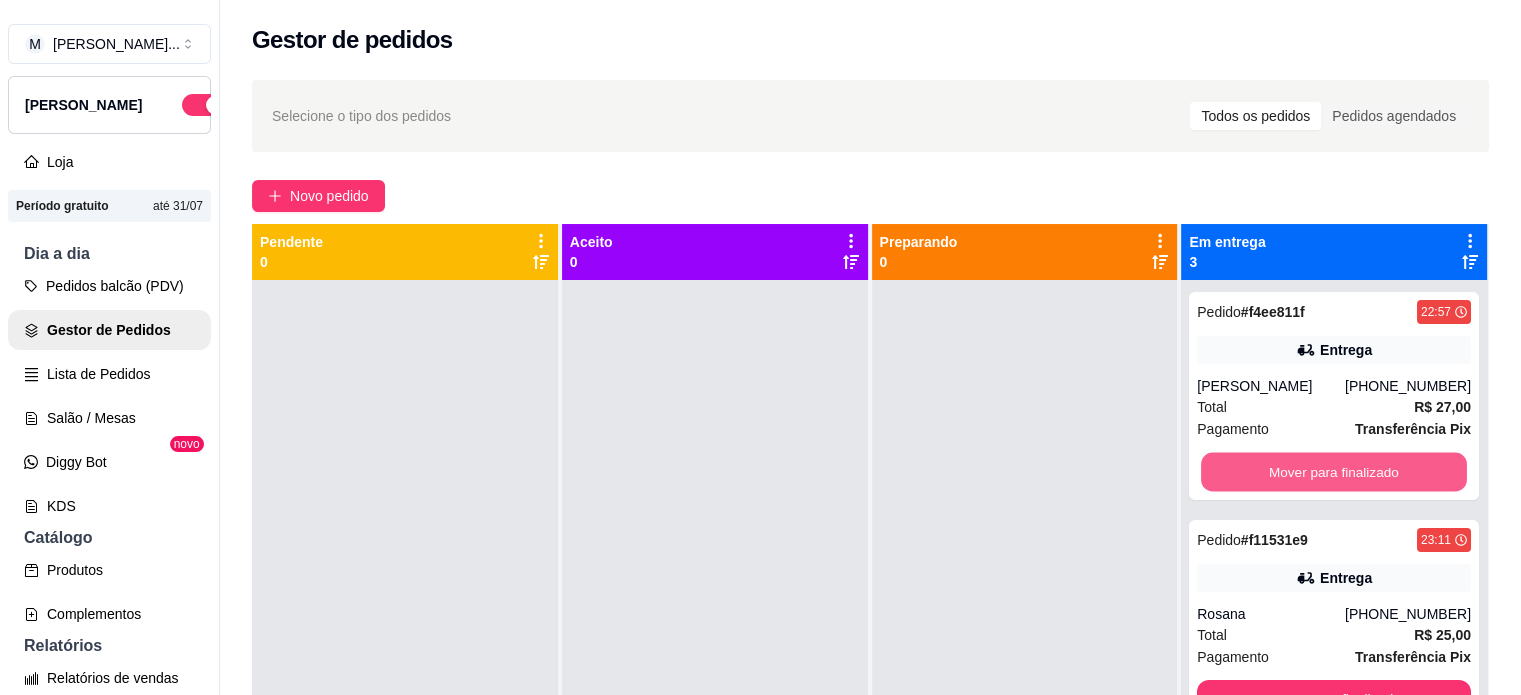 click on "Mover para finalizado" at bounding box center [1334, 472] 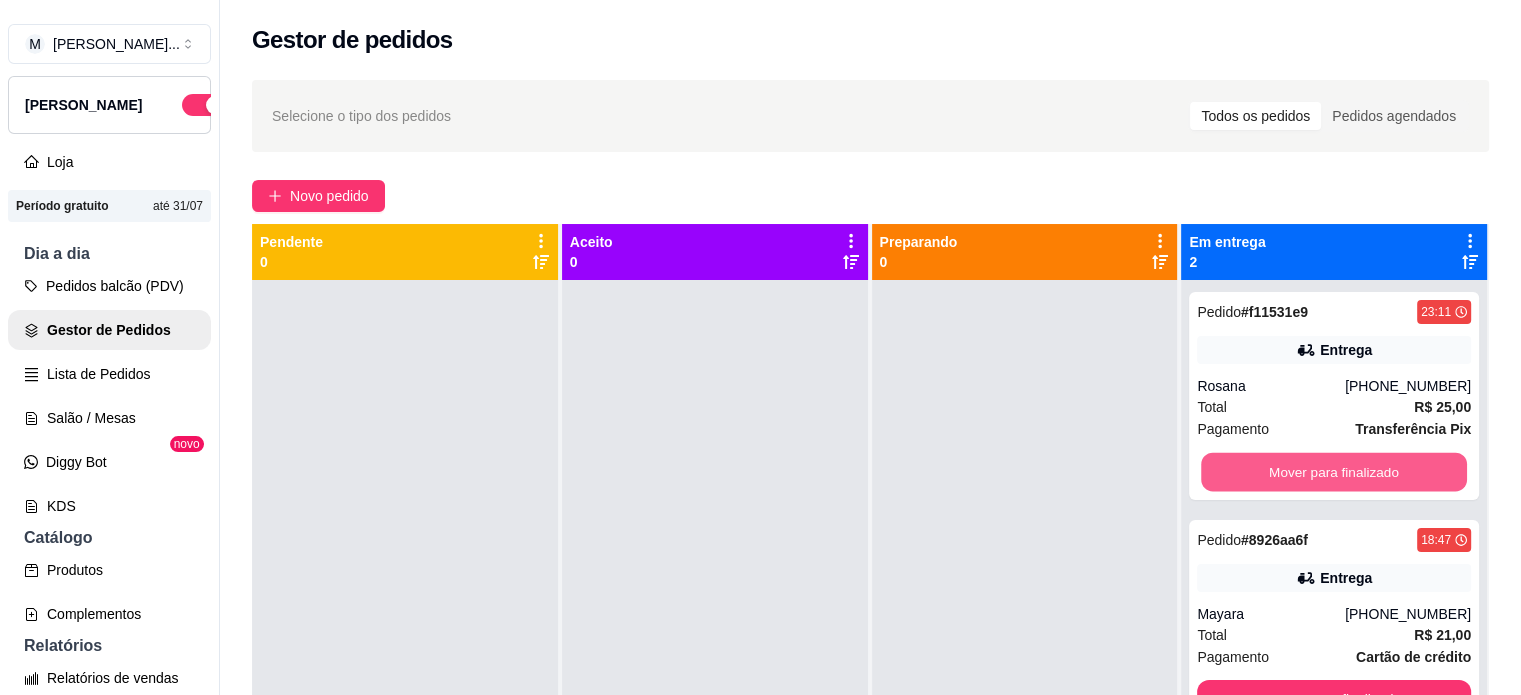 click on "Mover para finalizado" at bounding box center [1334, 472] 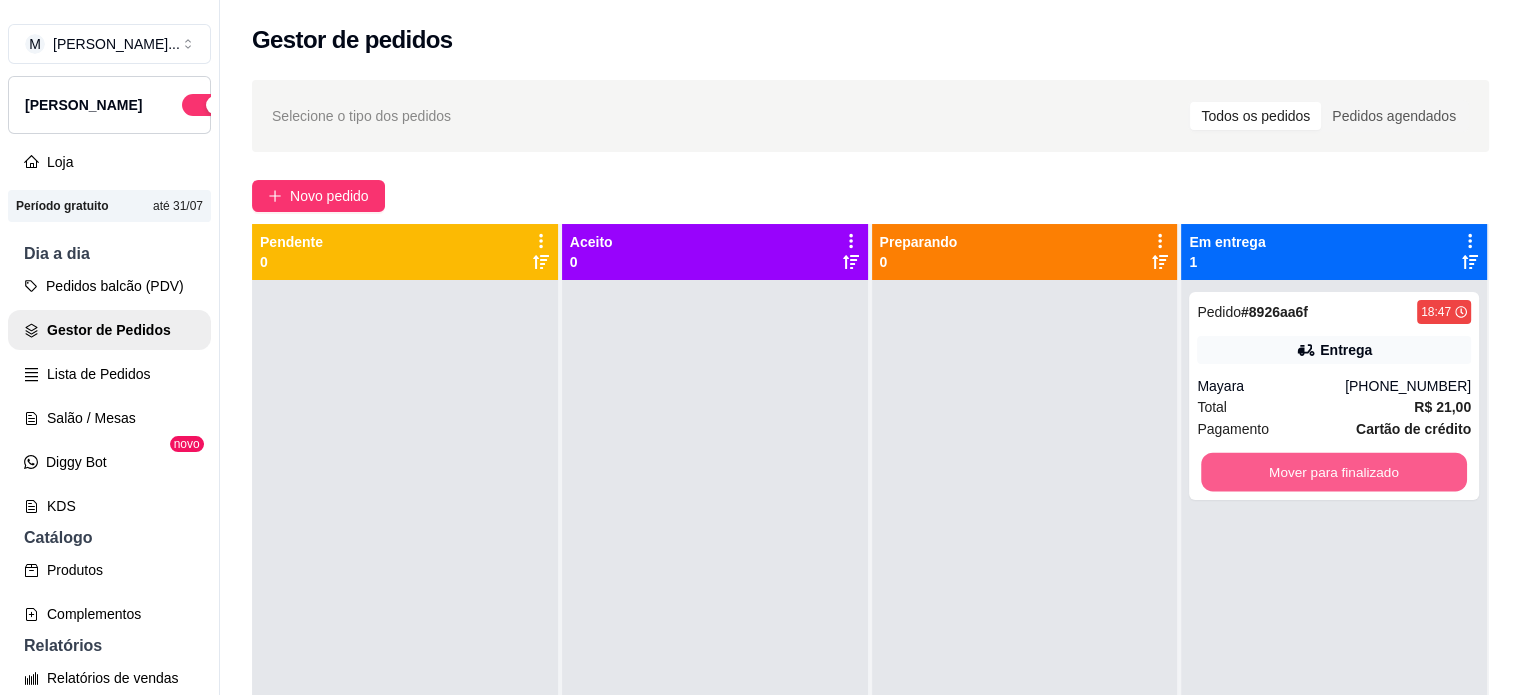 click on "Mover para finalizado" at bounding box center [1334, 472] 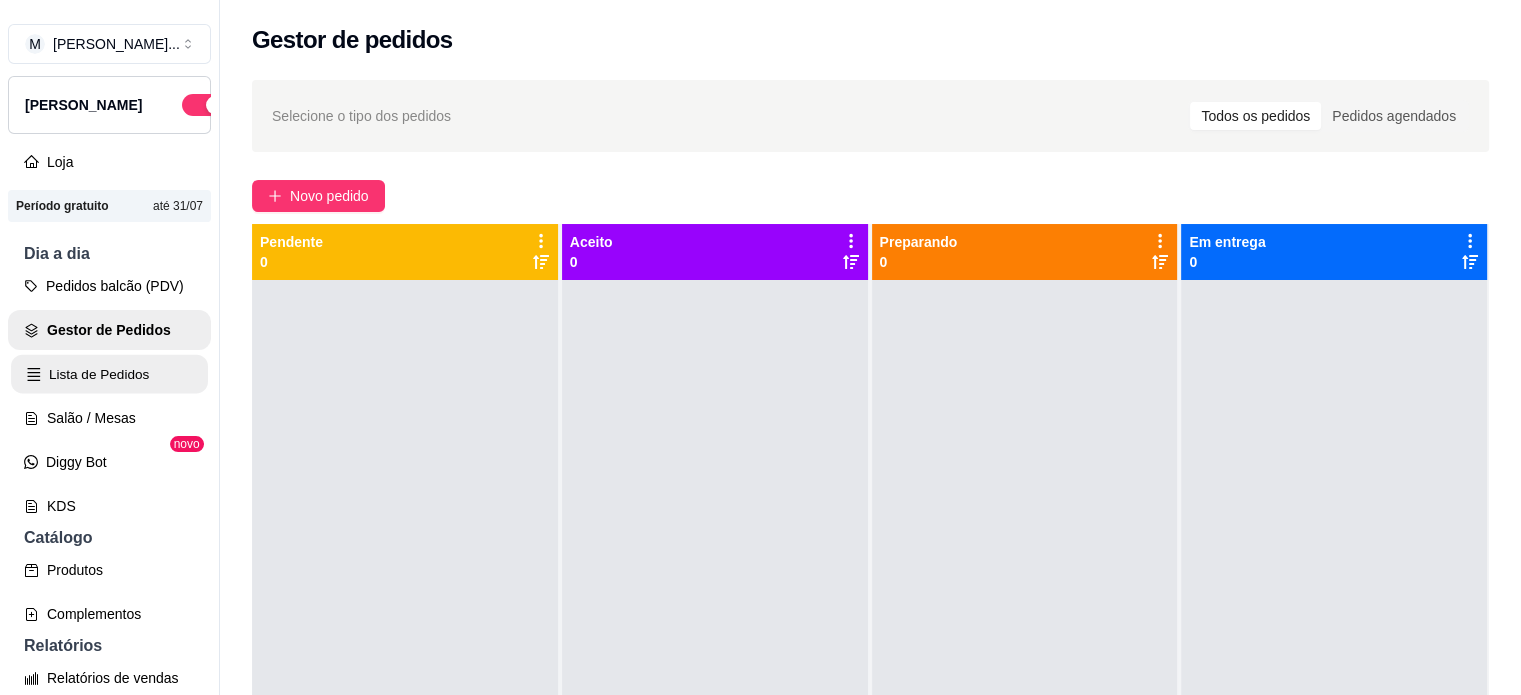 click on "Lista de Pedidos" at bounding box center (109, 374) 